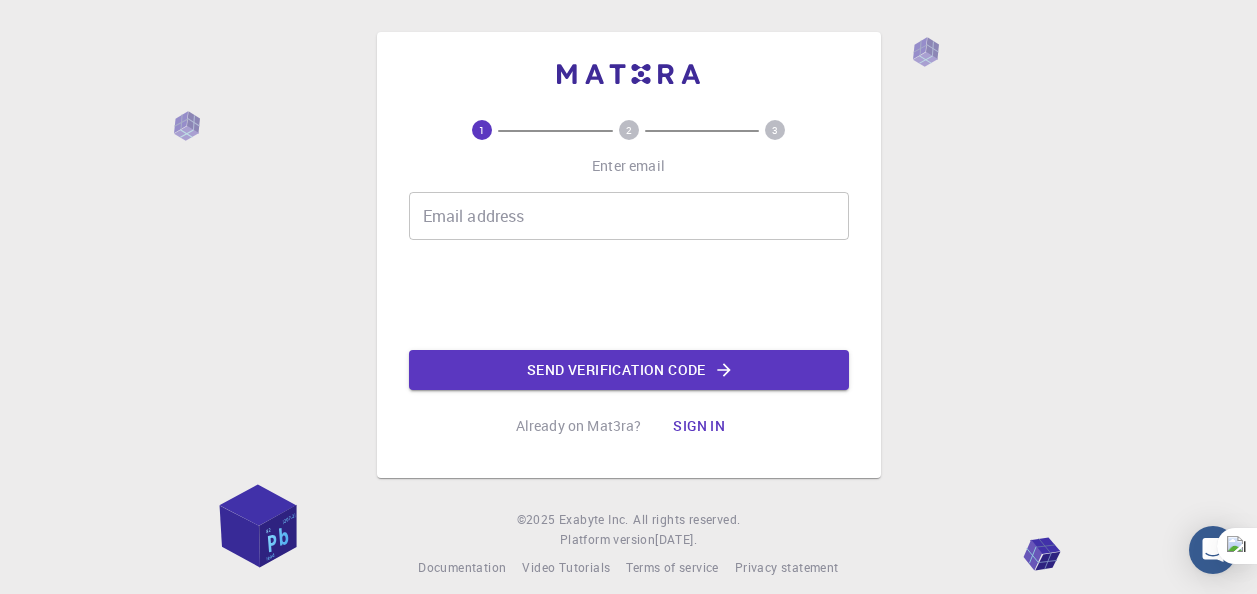 scroll, scrollTop: 0, scrollLeft: 0, axis: both 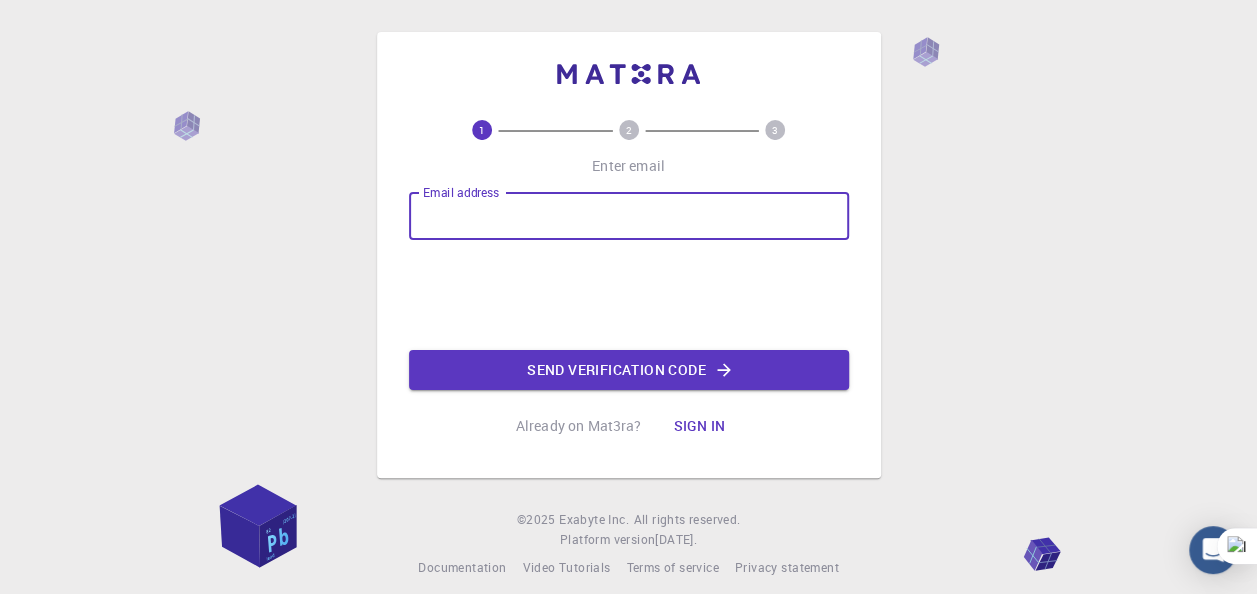 click on "Email address" at bounding box center [629, 216] 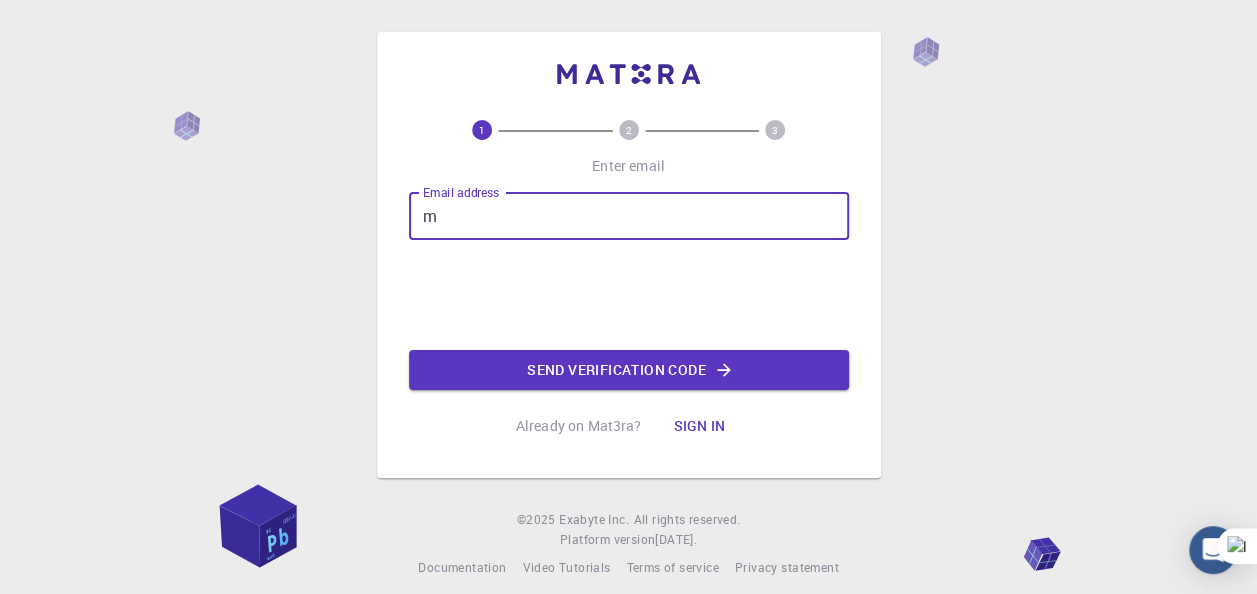 type on "[EMAIL_ADDRESS][DOMAIN_NAME]" 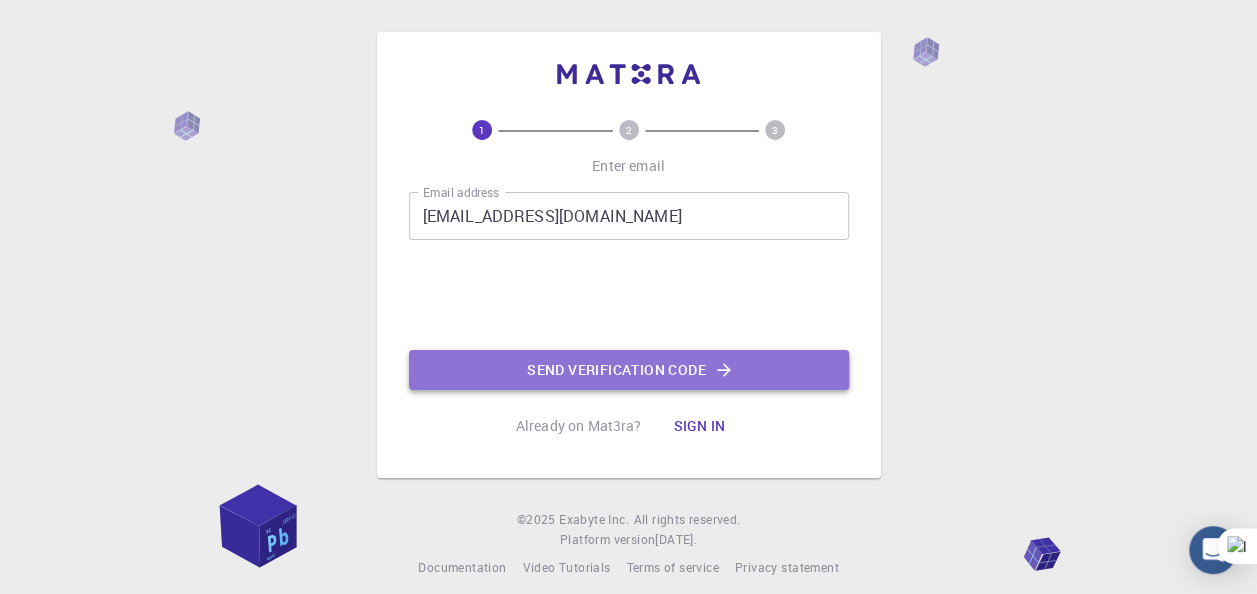 click on "Send verification code" 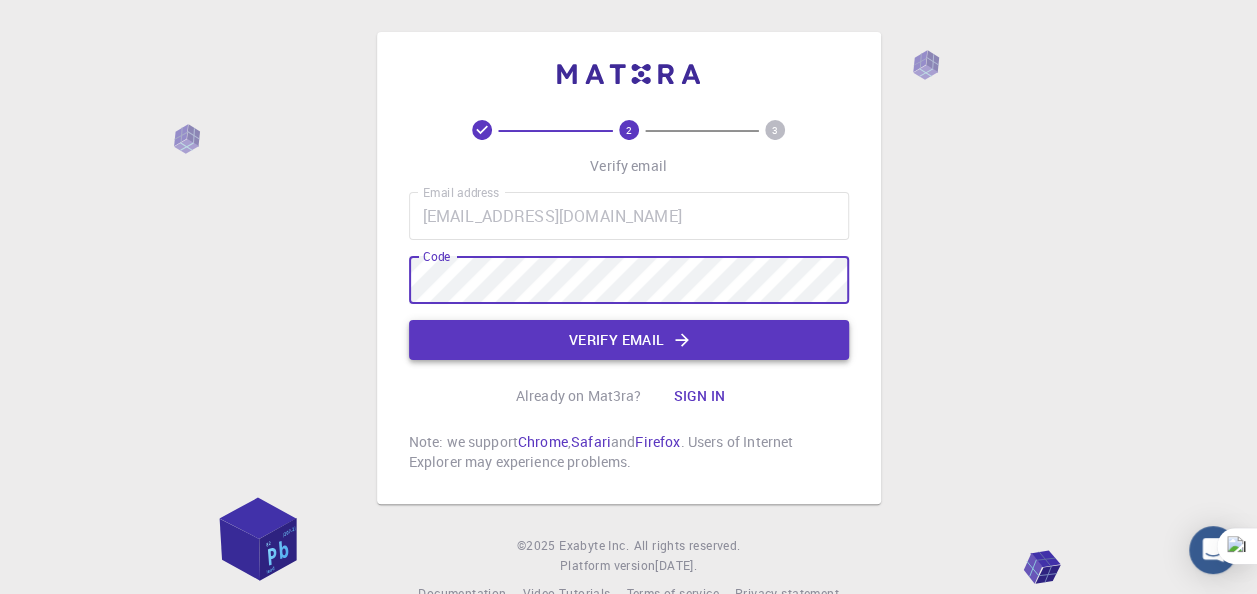 click on "Verify email" 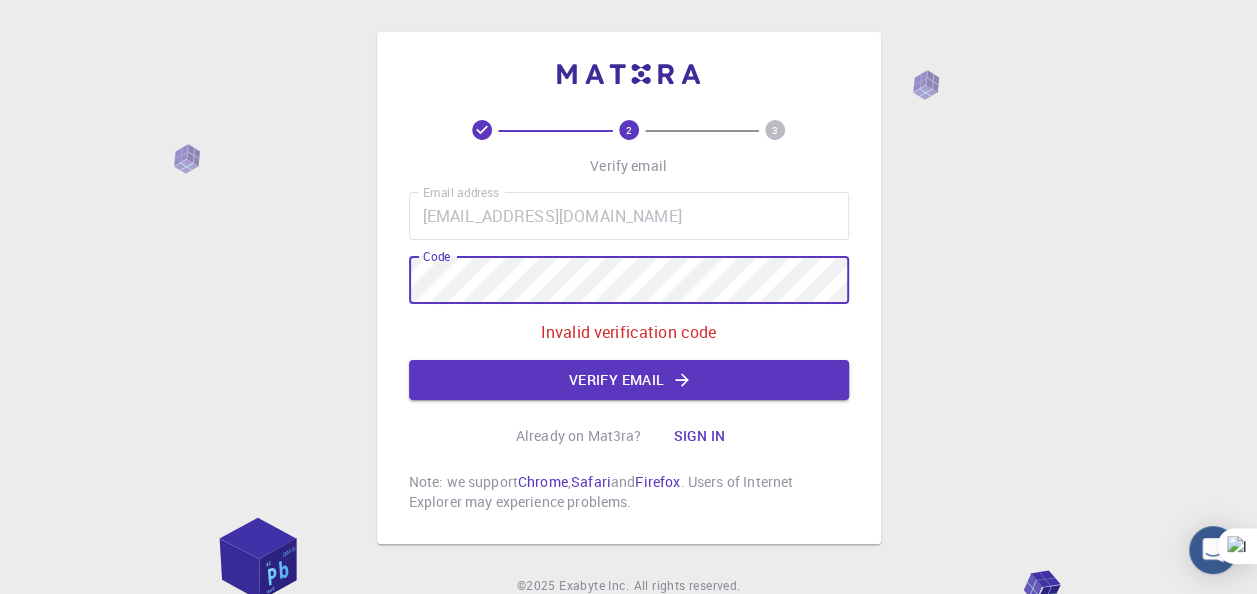 click on "2 3 Verify email Email address migueldatiles@gmail.com Email address Code Code Invalid verification code Verify email Already on Mat3ra? Sign in Note: we support  Chrome ,  Safari  and  Firefox . Users of Internet Explorer may experience problems." at bounding box center (629, 288) 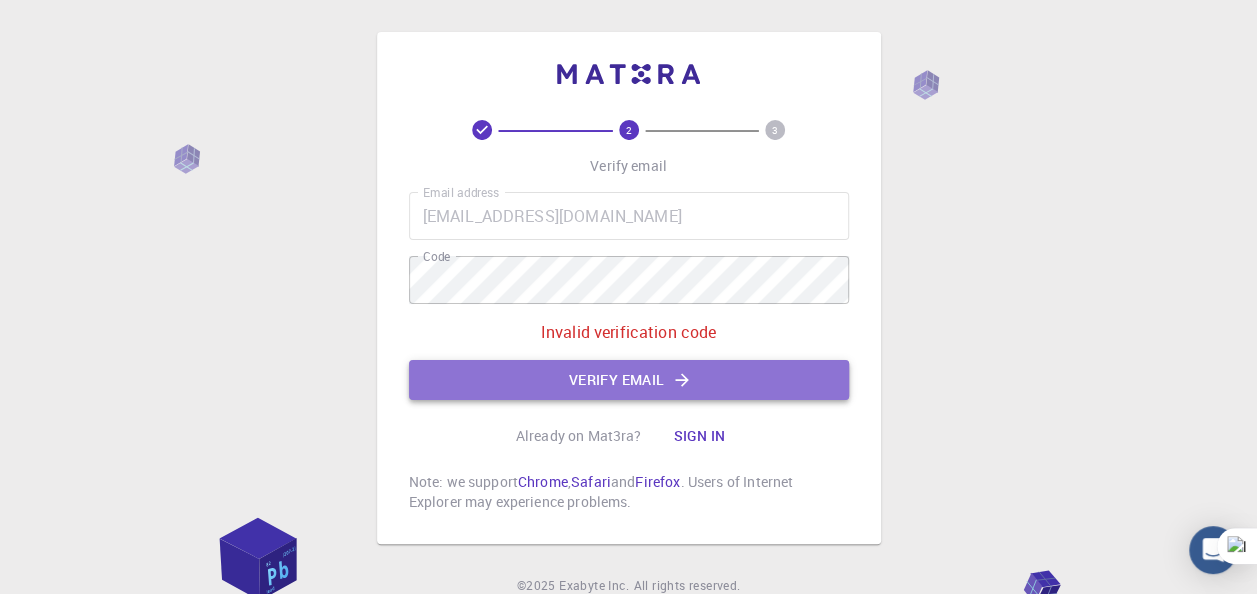 click on "Verify email" at bounding box center (629, 380) 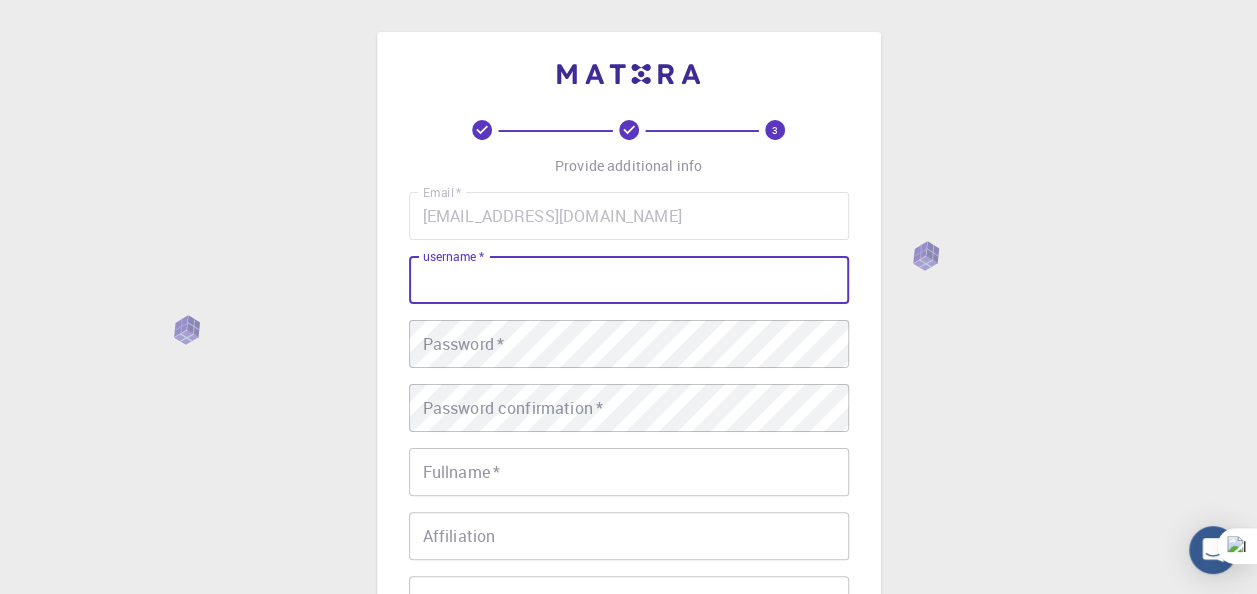 click on "username   *" at bounding box center [629, 280] 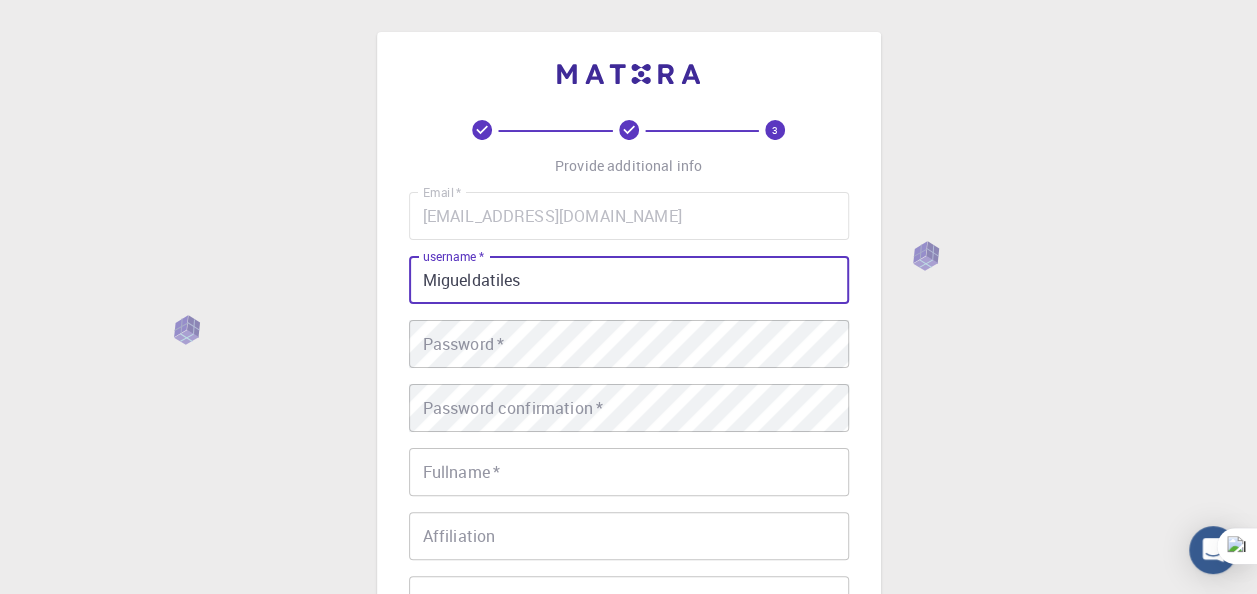 type on "Migueldatiles" 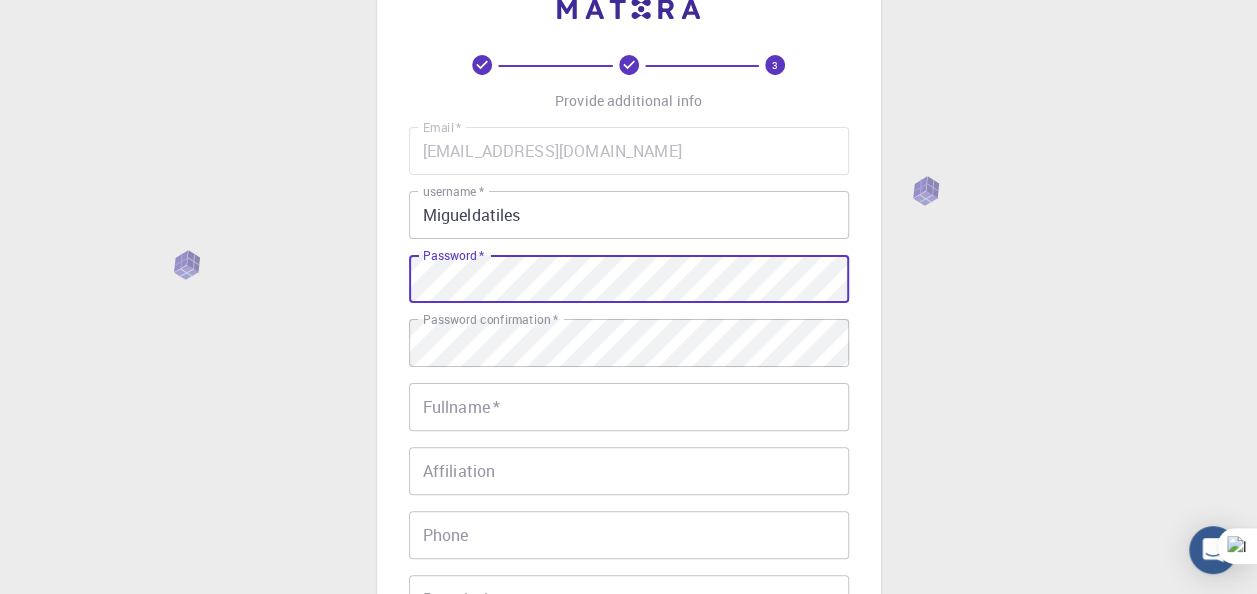 scroll, scrollTop: 66, scrollLeft: 0, axis: vertical 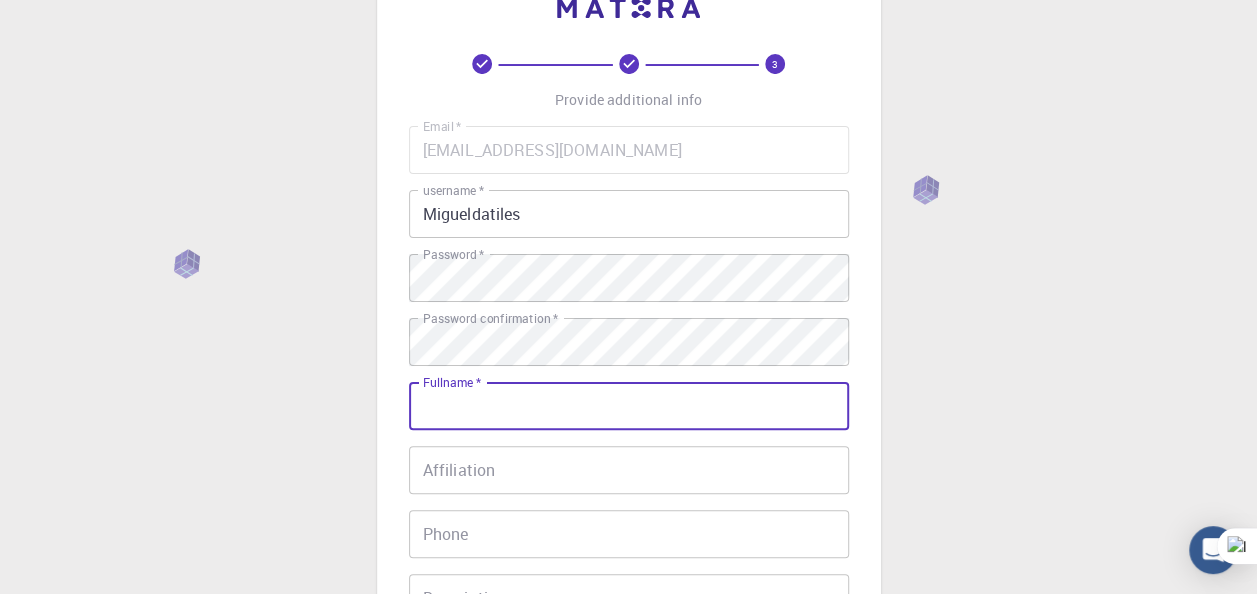 click on "Fullname   *" at bounding box center [629, 406] 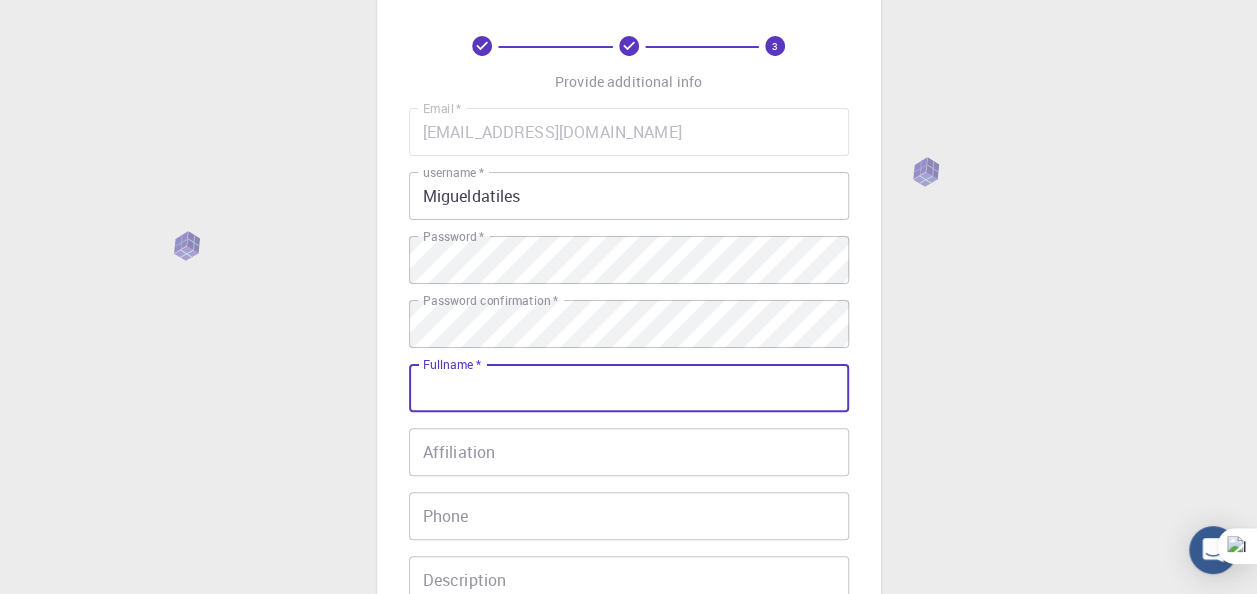 scroll, scrollTop: 82, scrollLeft: 0, axis: vertical 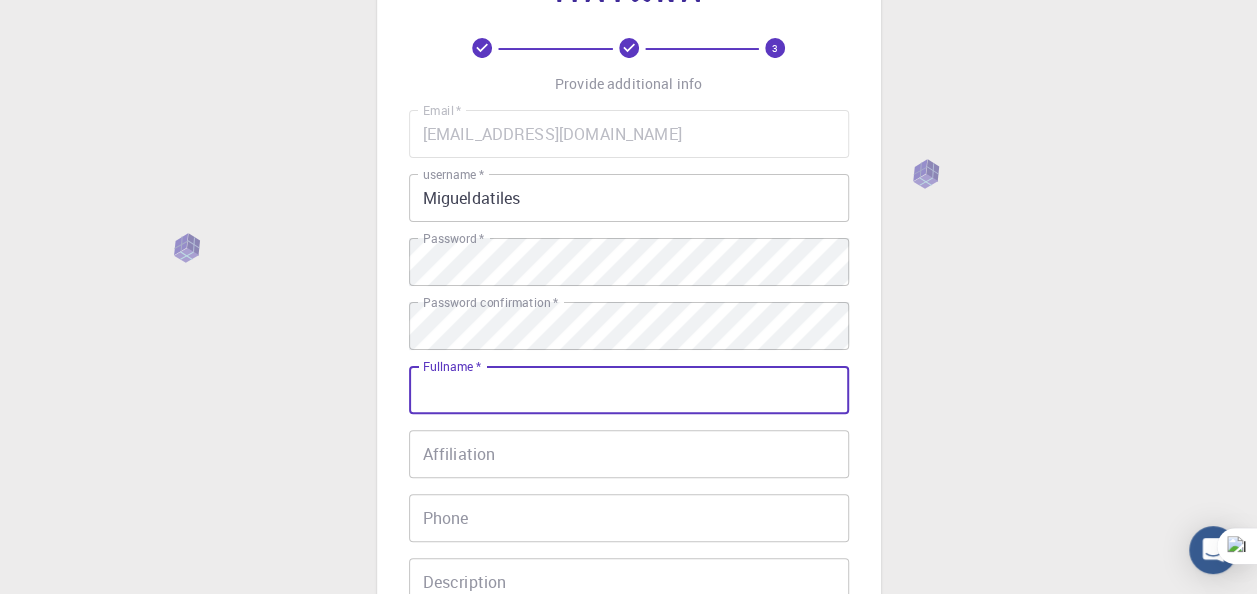click on "Fullname   *" at bounding box center (629, 390) 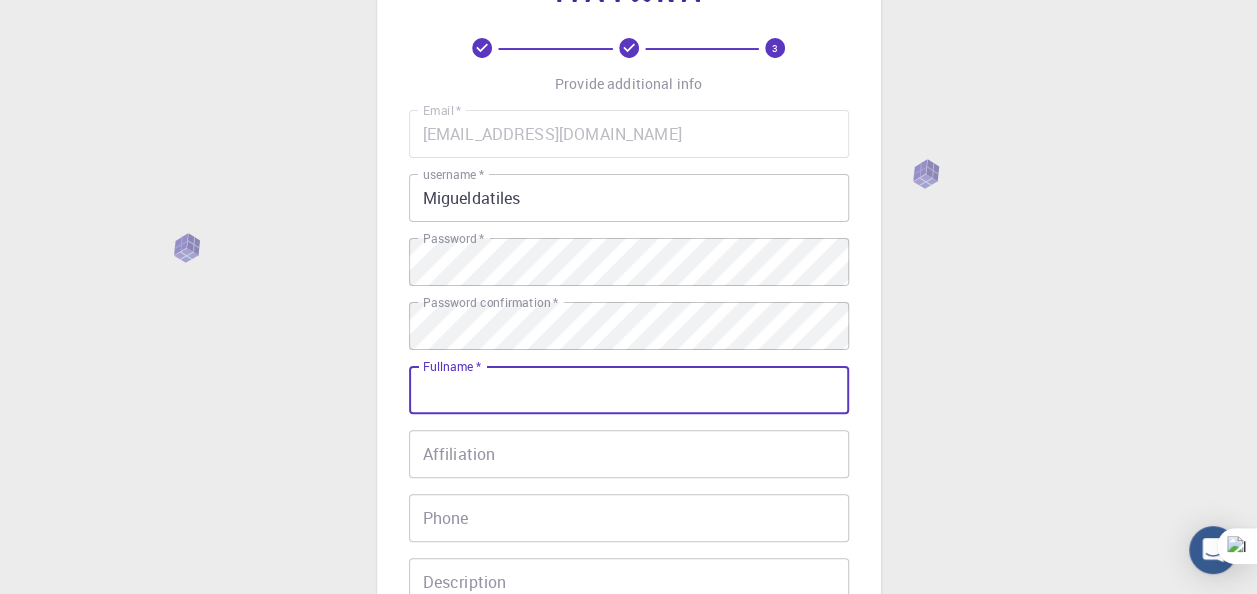 type on "[PERSON_NAME]" 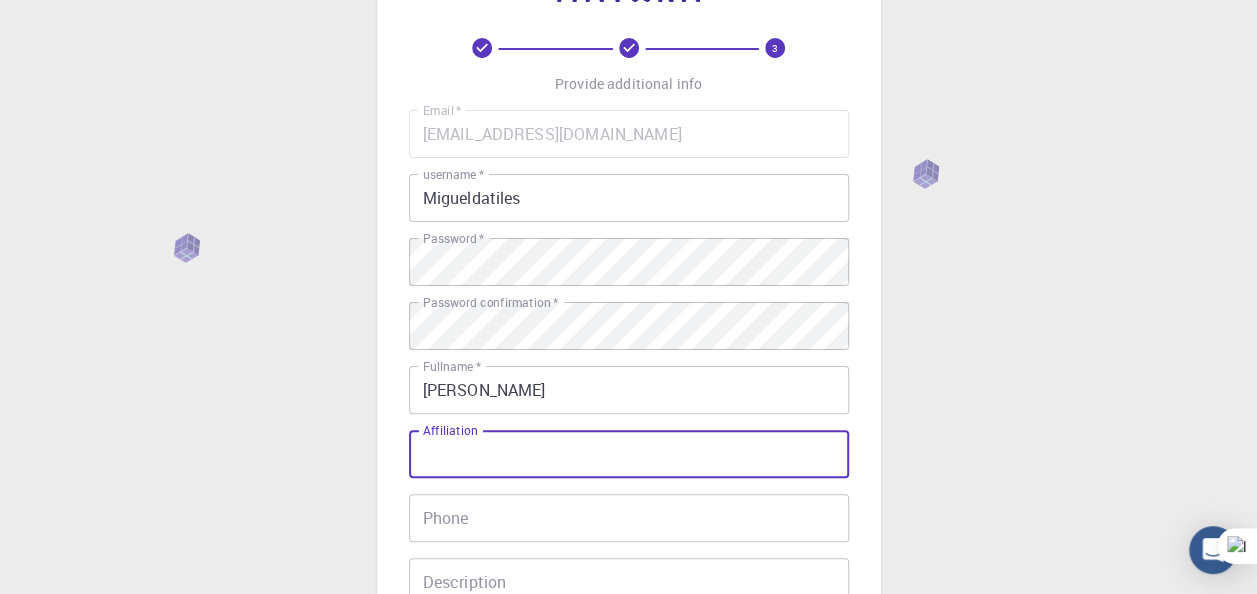 click on "Affiliation" at bounding box center [629, 454] 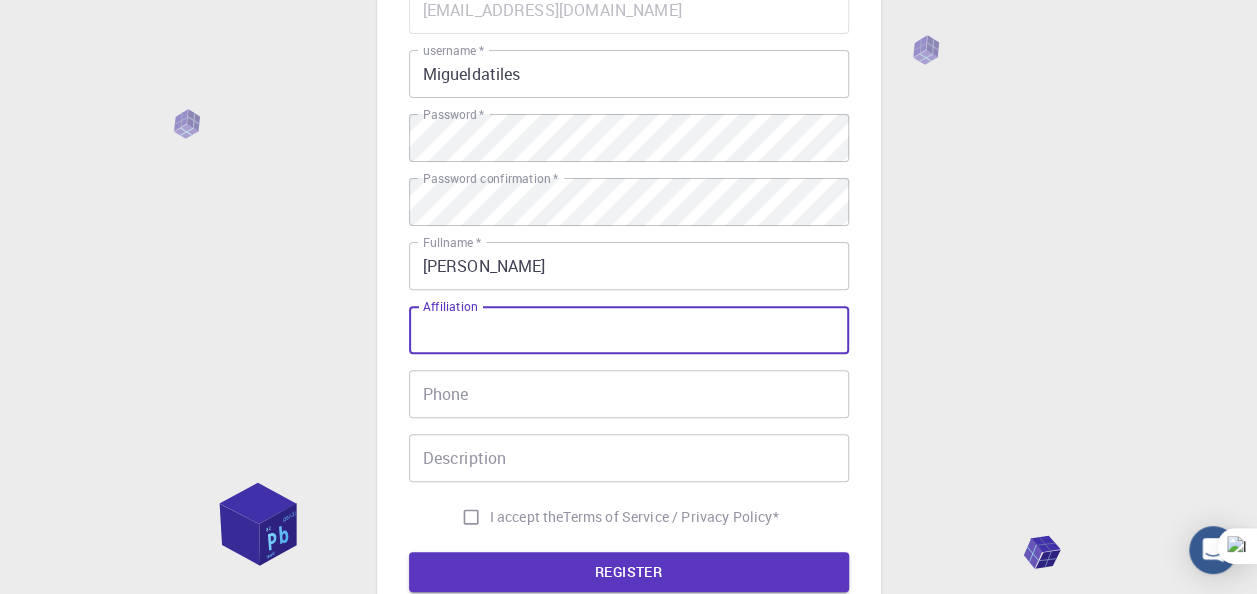 scroll, scrollTop: 207, scrollLeft: 0, axis: vertical 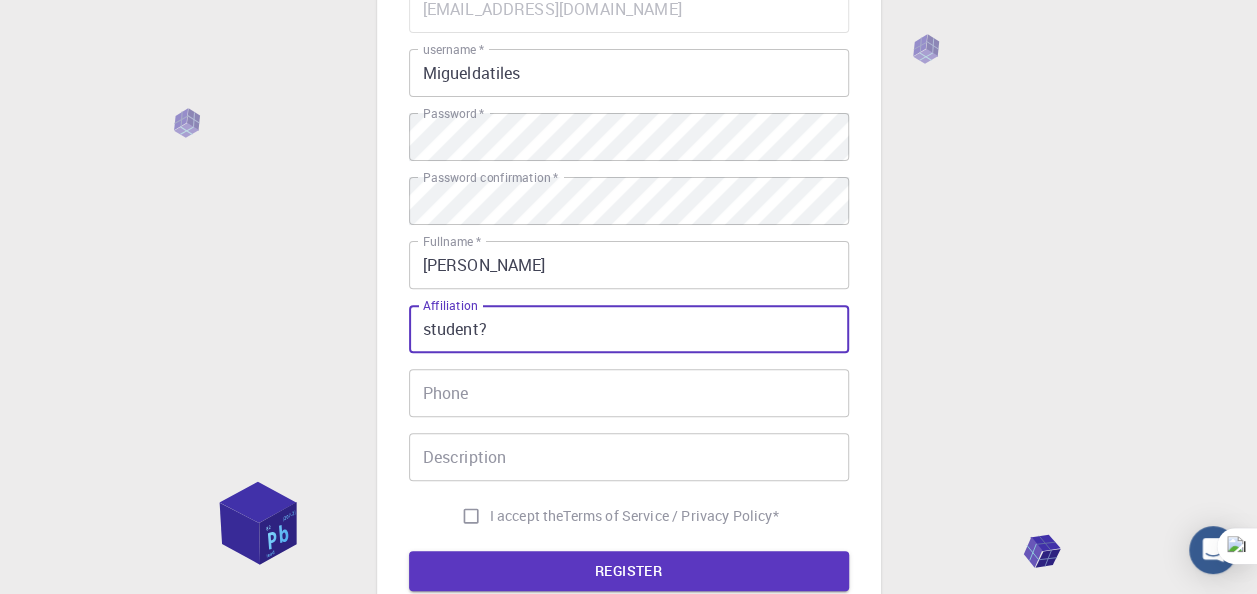 type on "student?" 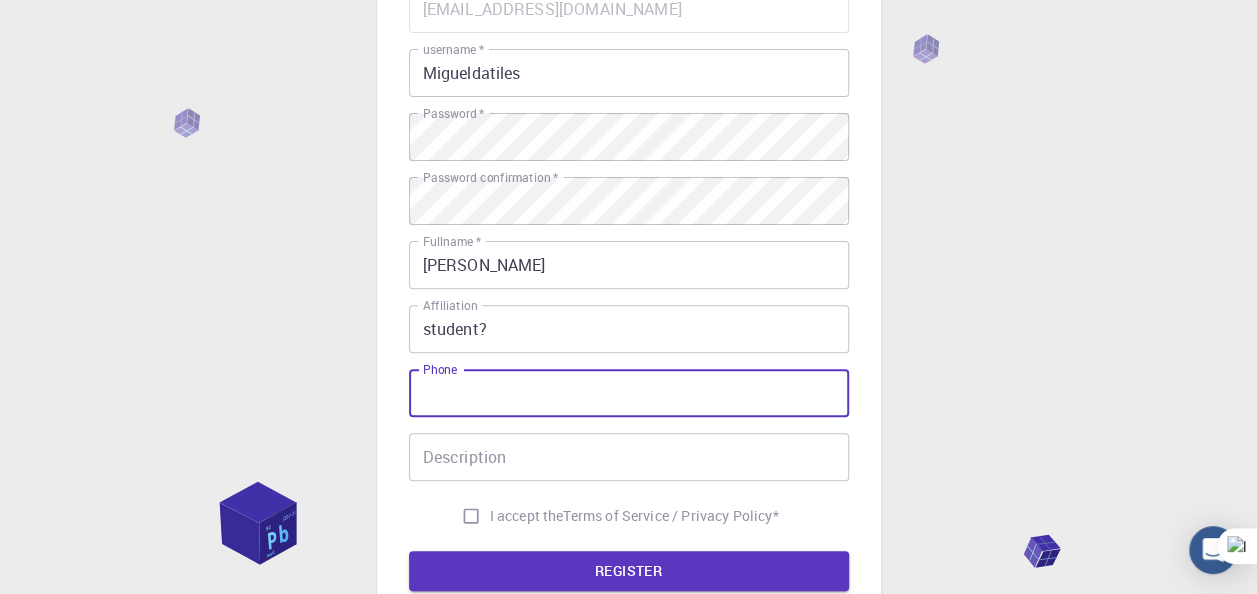 click on "Phone" at bounding box center [629, 393] 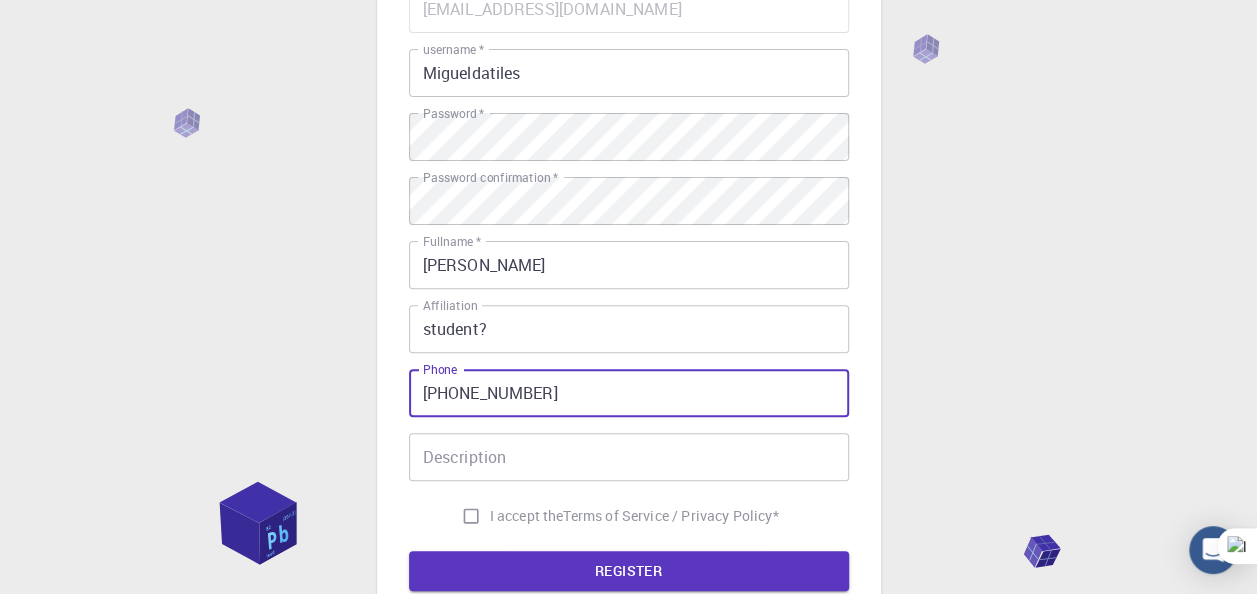 type on "[PHONE_NUMBER]" 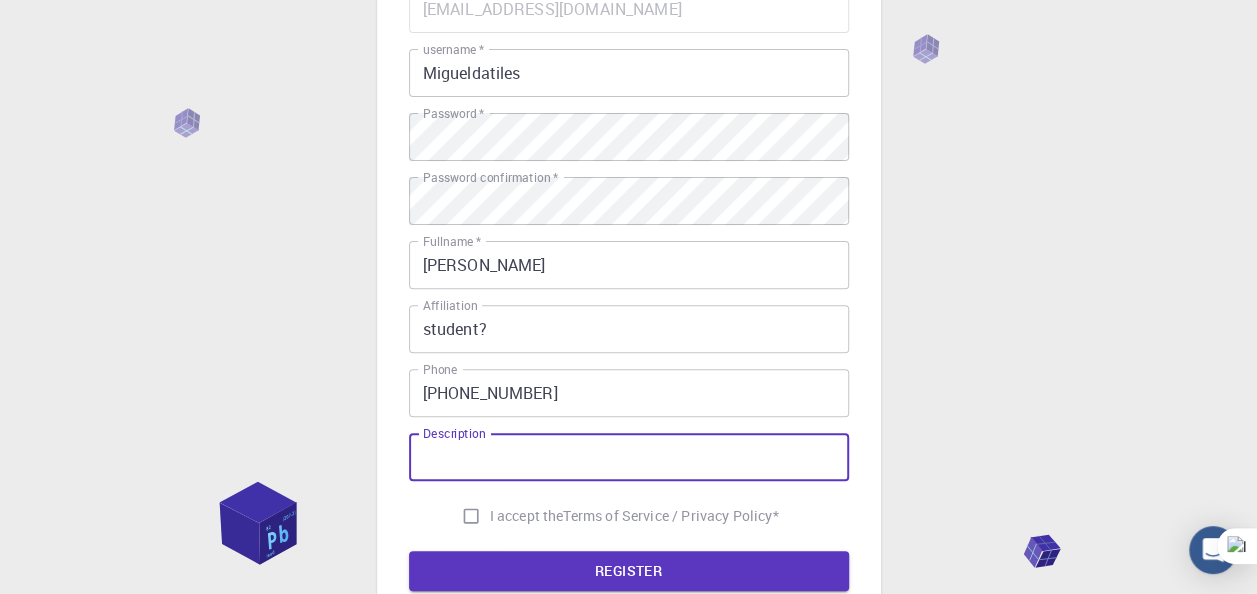 click on "Description" at bounding box center [629, 457] 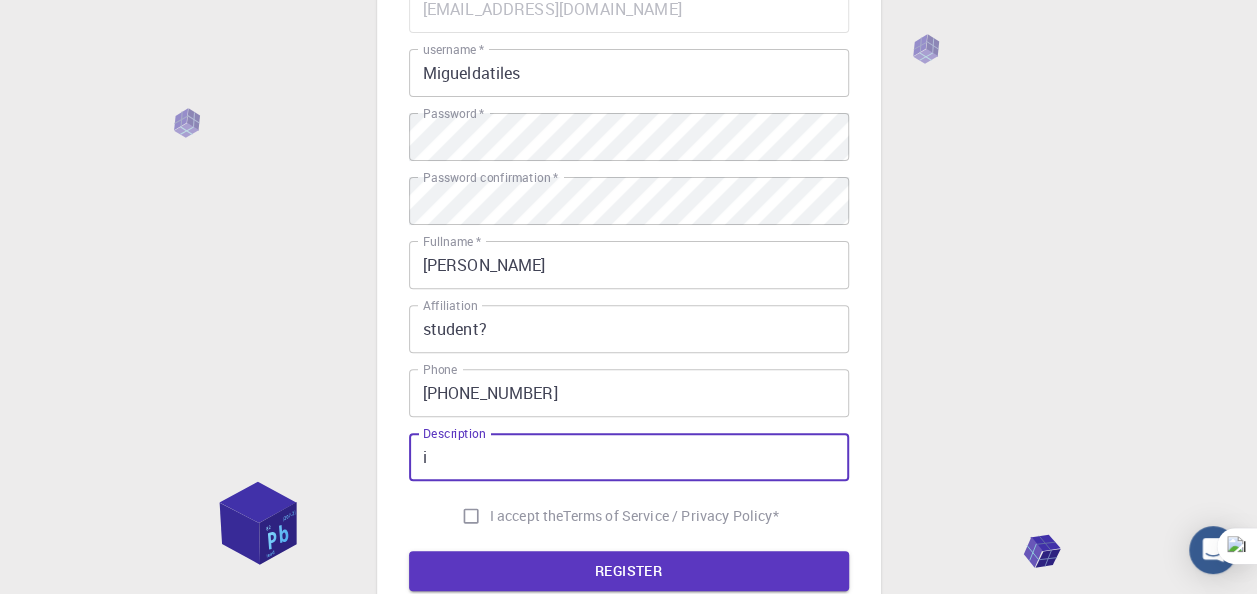 type on "i" 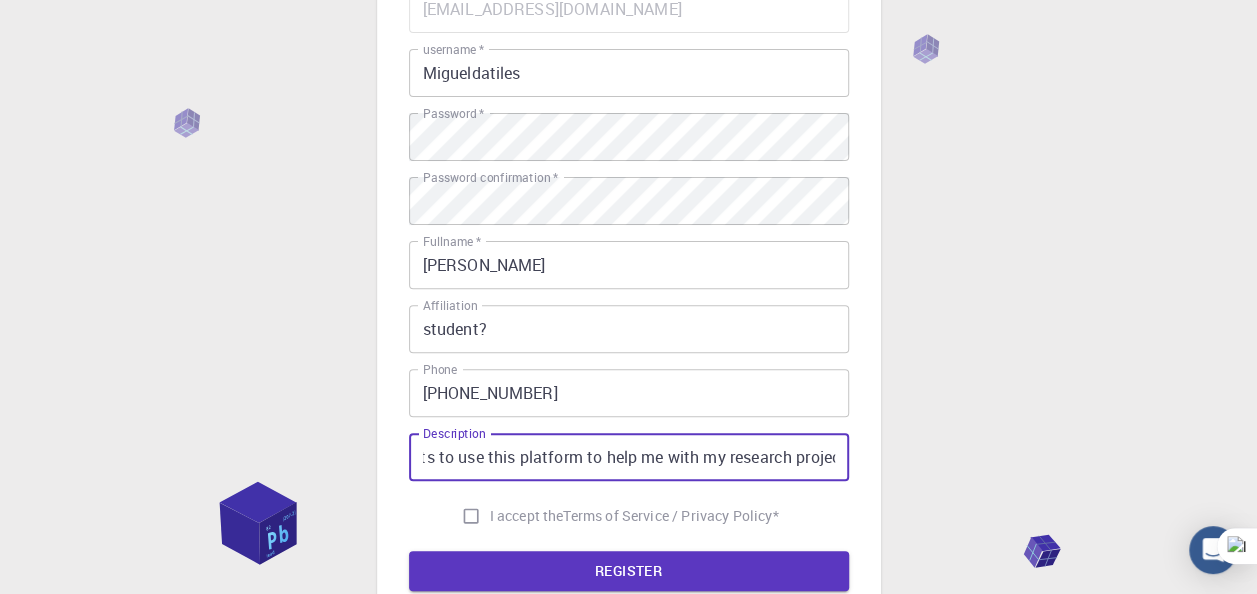 scroll, scrollTop: 0, scrollLeft: 406, axis: horizontal 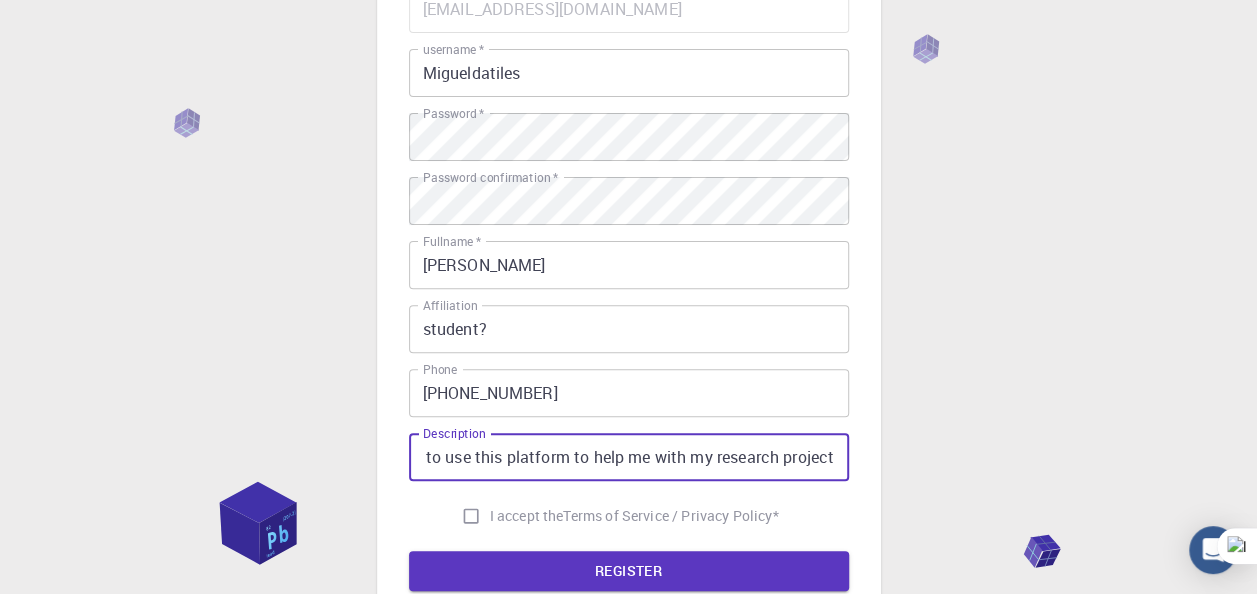 type on "I am a student who is into materials science and wants to use this platform to help me with my research project" 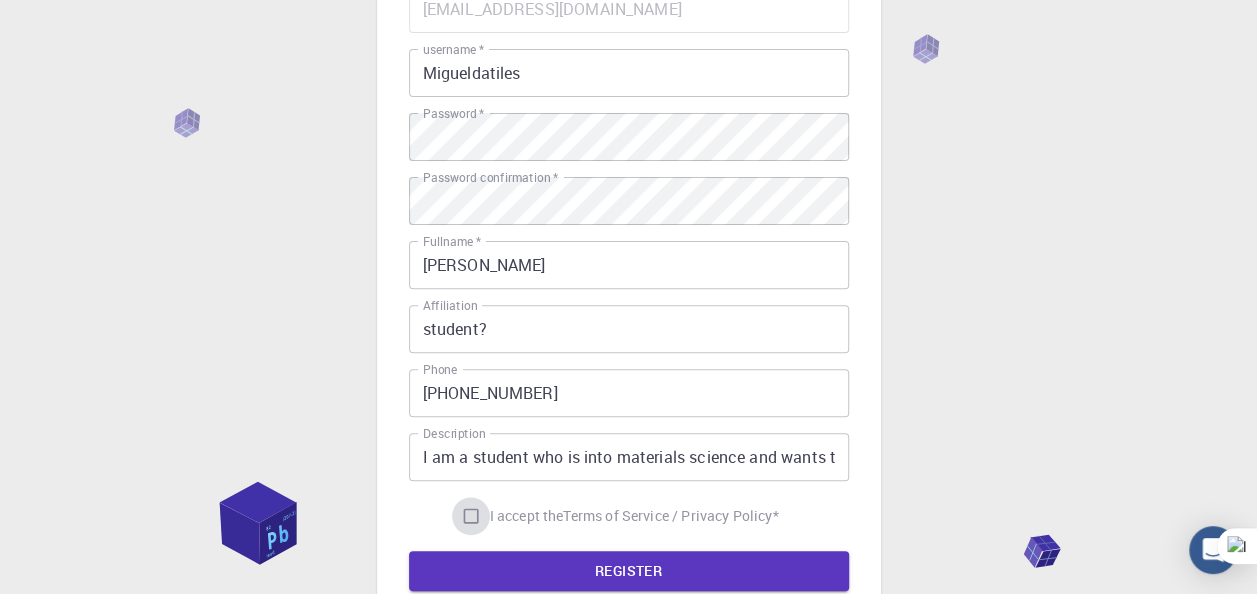 click on "I accept the  Terms of Service / Privacy Policy  *" at bounding box center [471, 516] 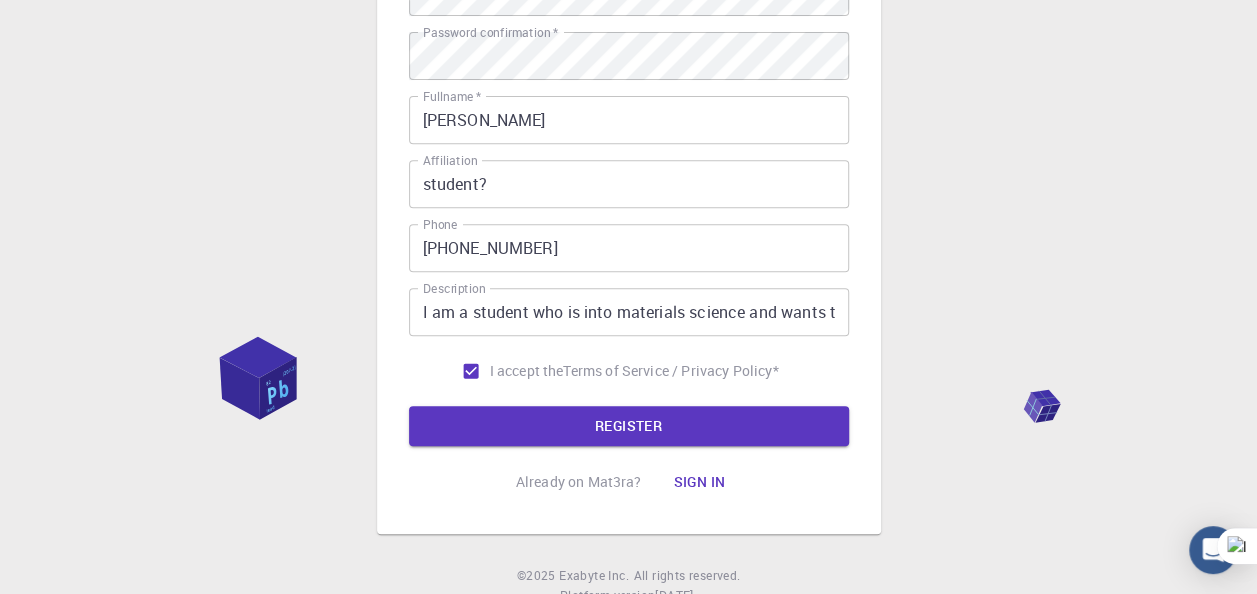 scroll, scrollTop: 365, scrollLeft: 0, axis: vertical 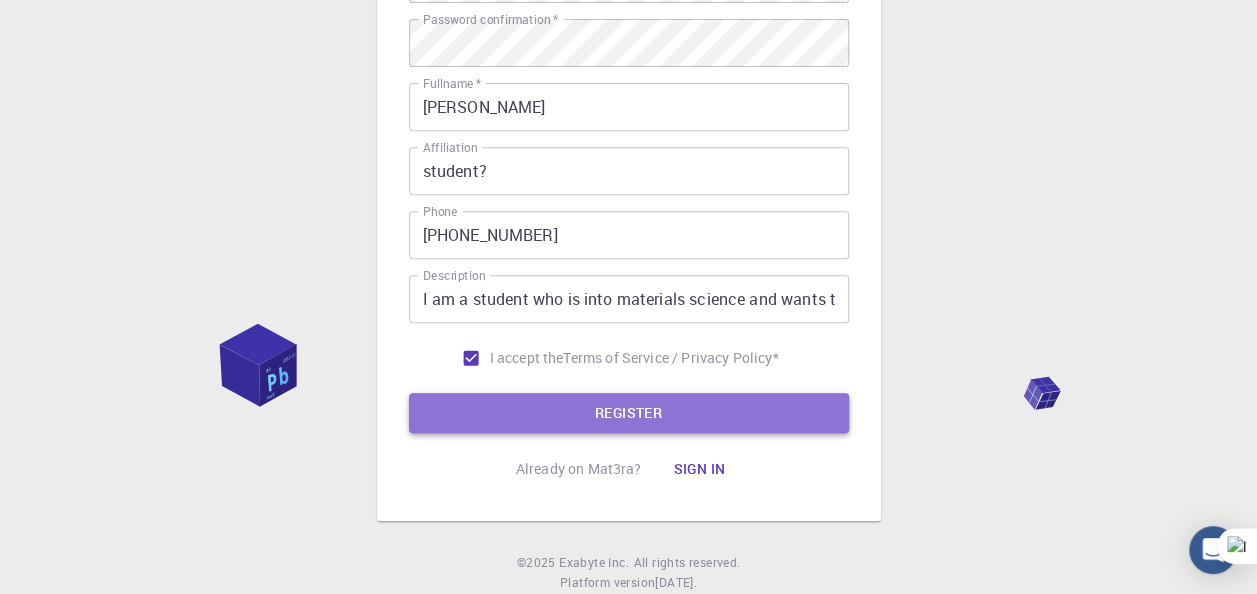 click on "REGISTER" at bounding box center [629, 413] 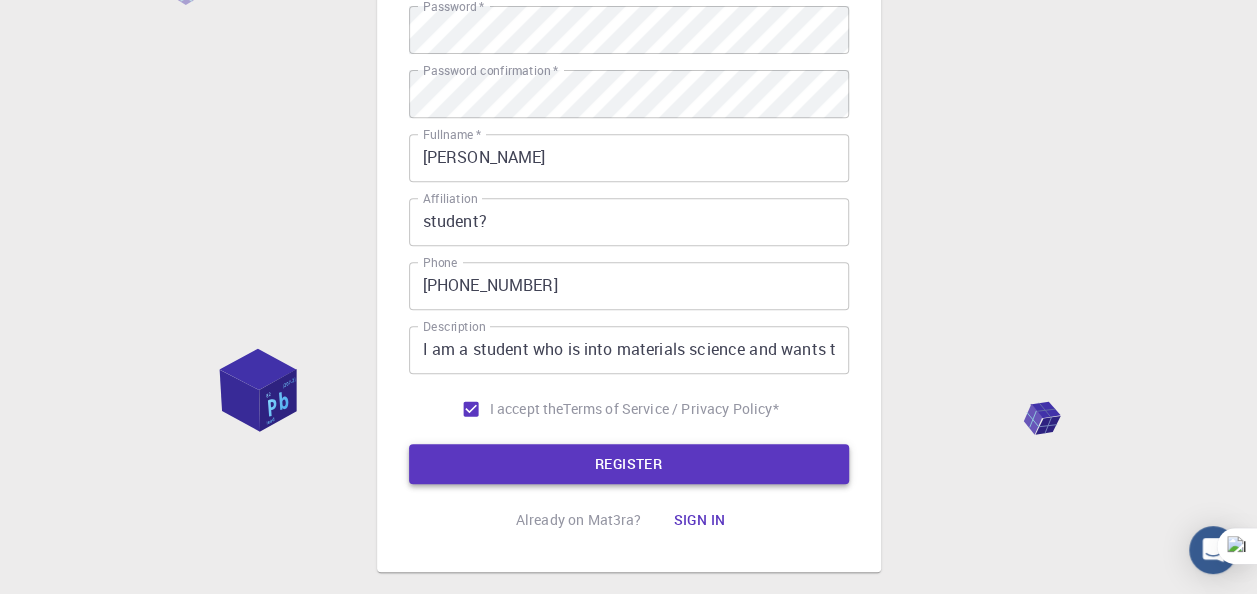 scroll, scrollTop: 416, scrollLeft: 0, axis: vertical 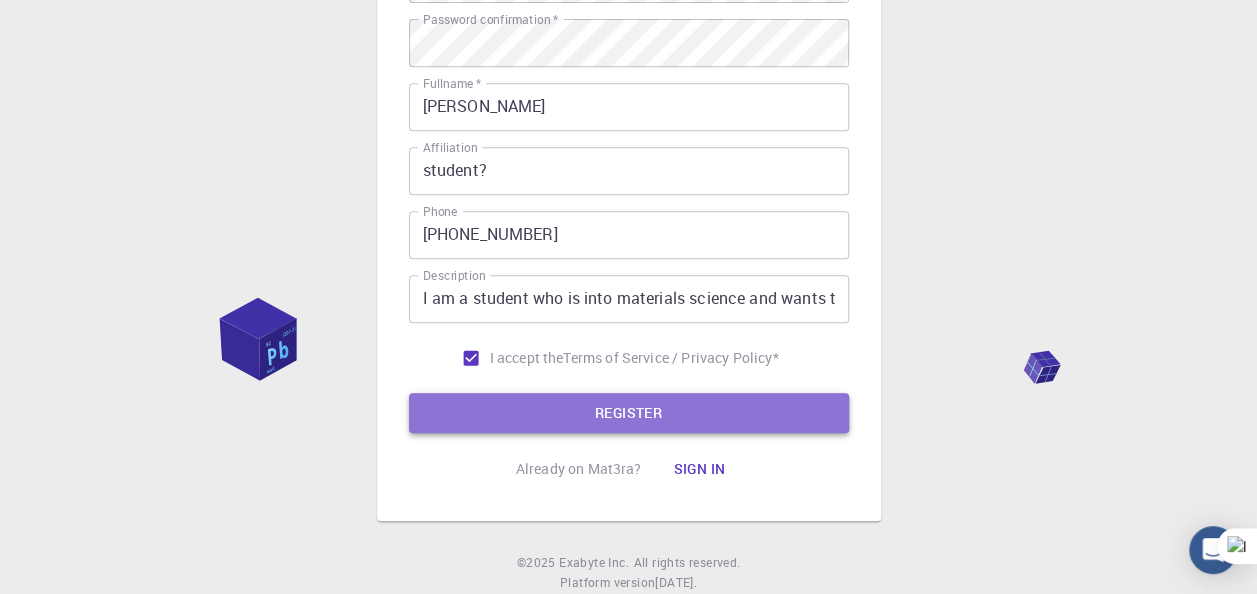 click on "REGISTER" at bounding box center [629, 413] 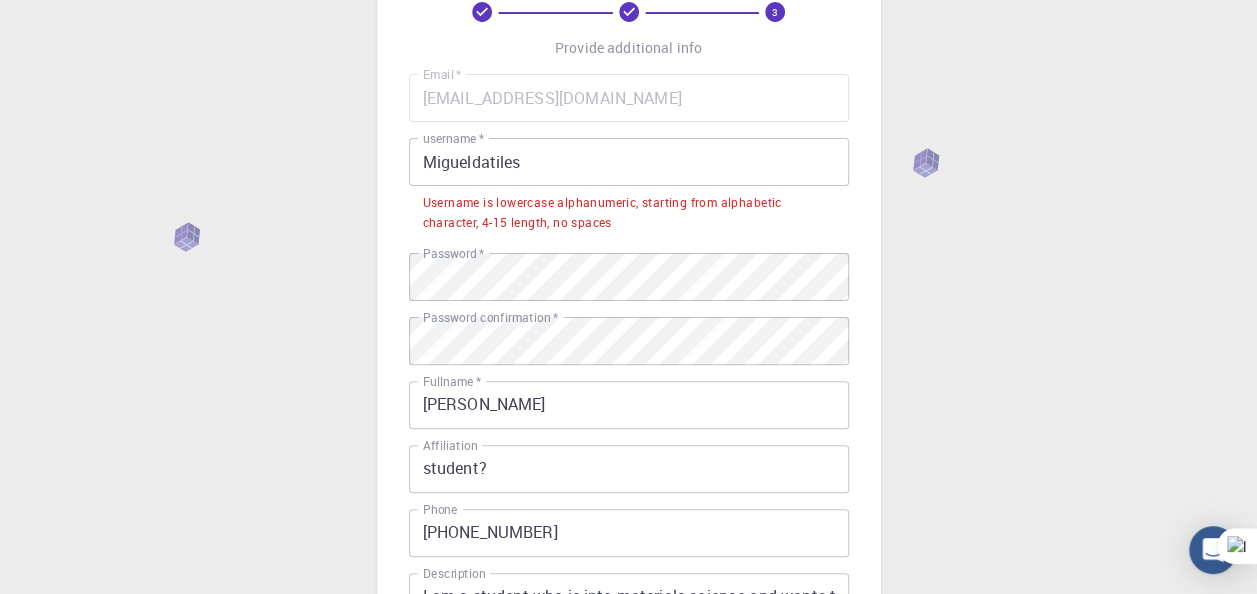 scroll, scrollTop: 118, scrollLeft: 0, axis: vertical 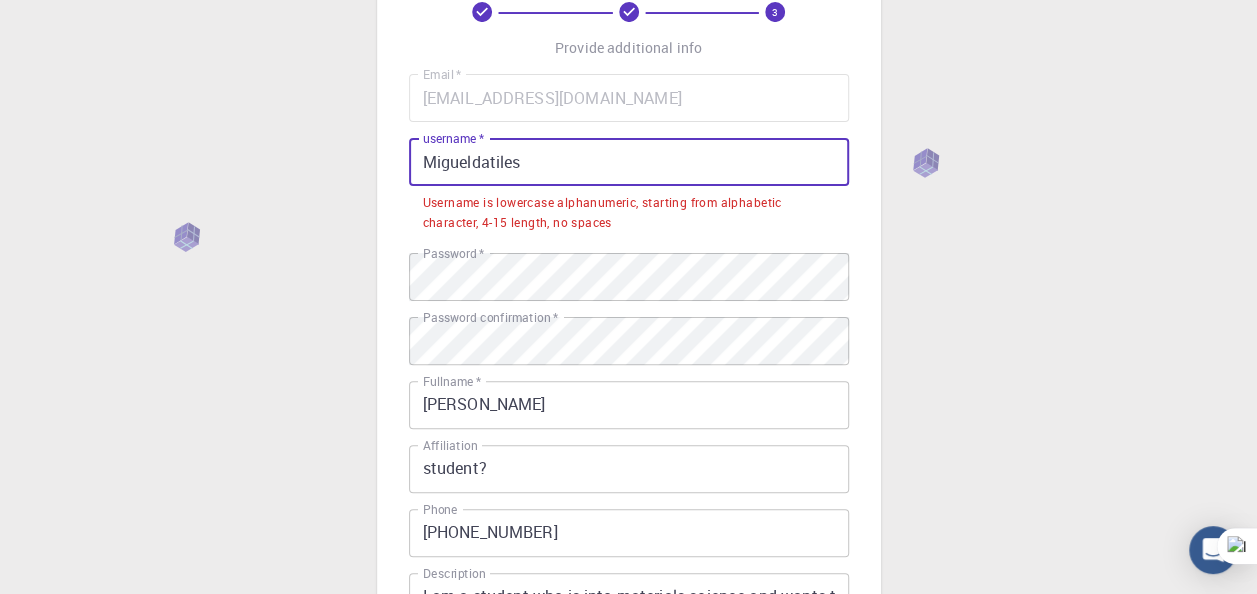 click on "Migueldatiles" at bounding box center (629, 162) 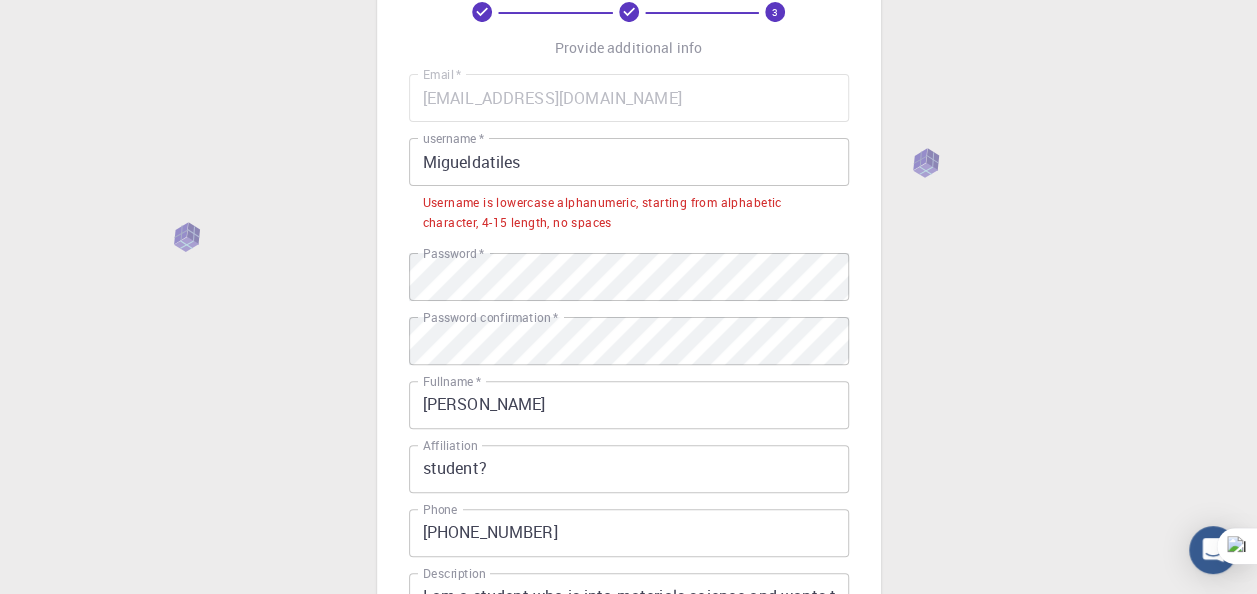 click on "3 Provide additional info Email   * migueldatiles@gmail.com Email   * username   * Migueldatiles username   * Username is lowercase alphanumeric, starting from alphabetic character, 4-15 length, no spaces Password   * Password   * Password confirmation   * Password confirmation   * Fullname   * DATILES, Miguel Alejandro, G. Fullname   * Affiliation student? Affiliation Phone +639498395772 Phone Description I am a student who is into materials science and wants to use this platform to help me with my research project Description I accept the  Terms of Service / Privacy Policy  * REGISTER Already on Mat3ra? Sign in" at bounding box center [629, 366] 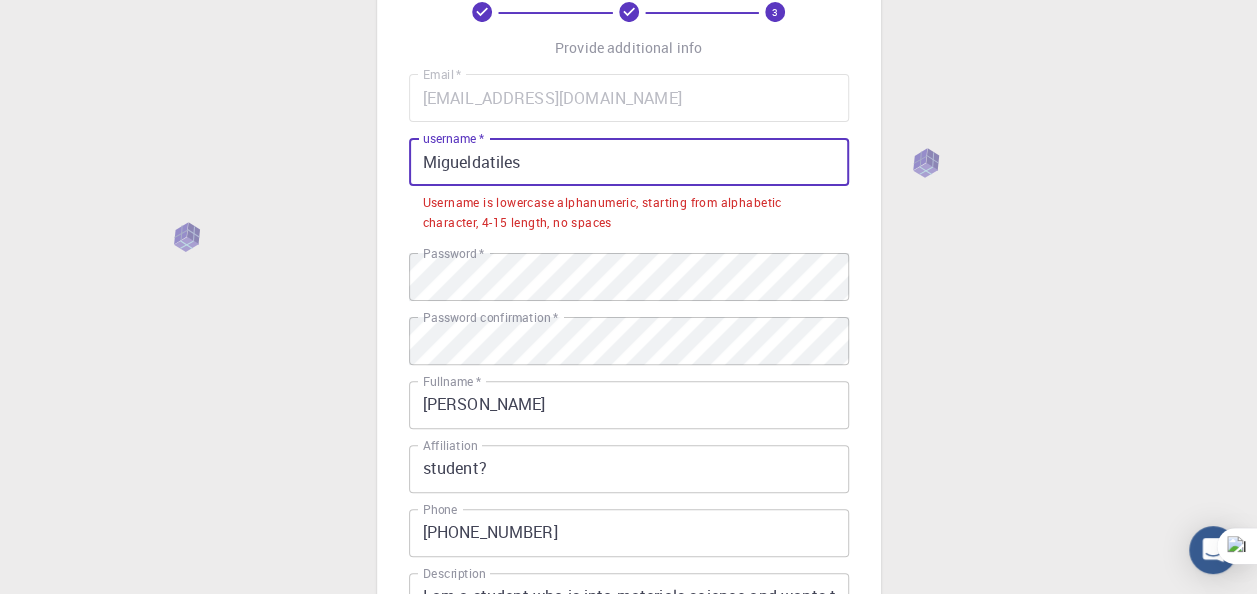 click on "Migueldatiles" at bounding box center (629, 162) 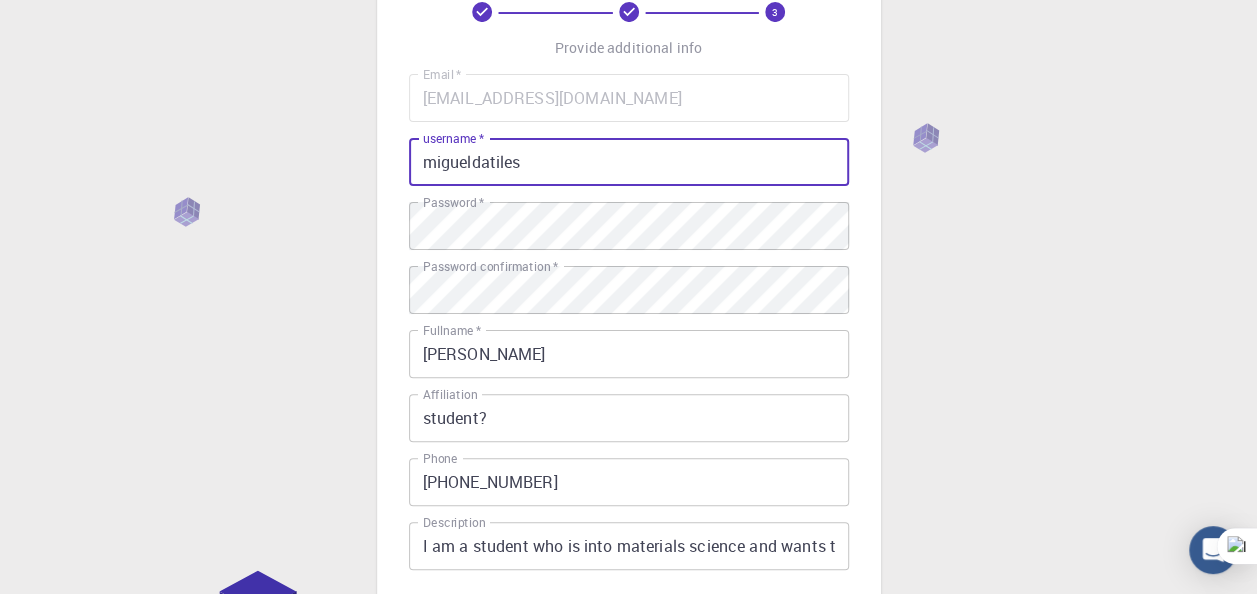 click on "migueldatiles" at bounding box center (629, 162) 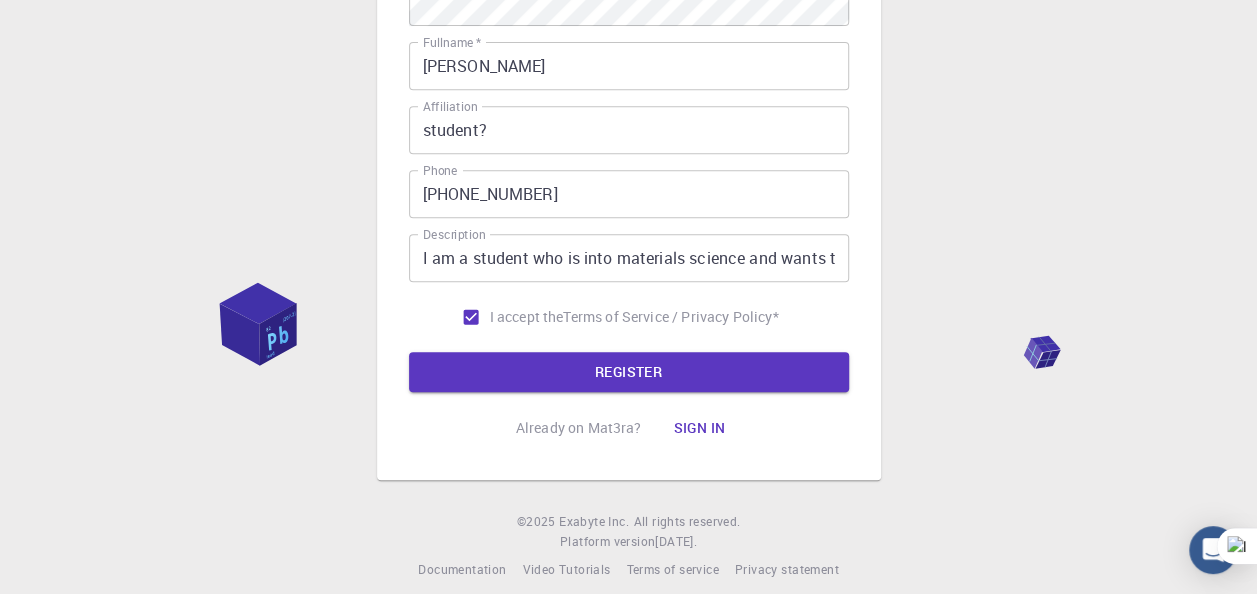 scroll, scrollTop: 426, scrollLeft: 0, axis: vertical 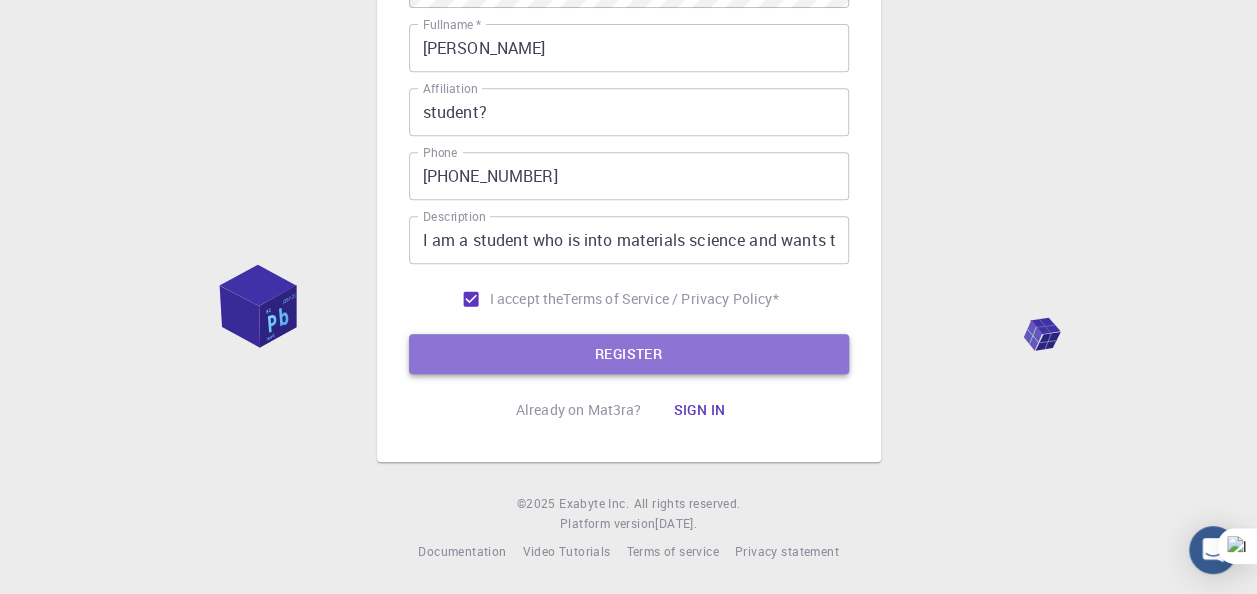click on "REGISTER" at bounding box center (629, 354) 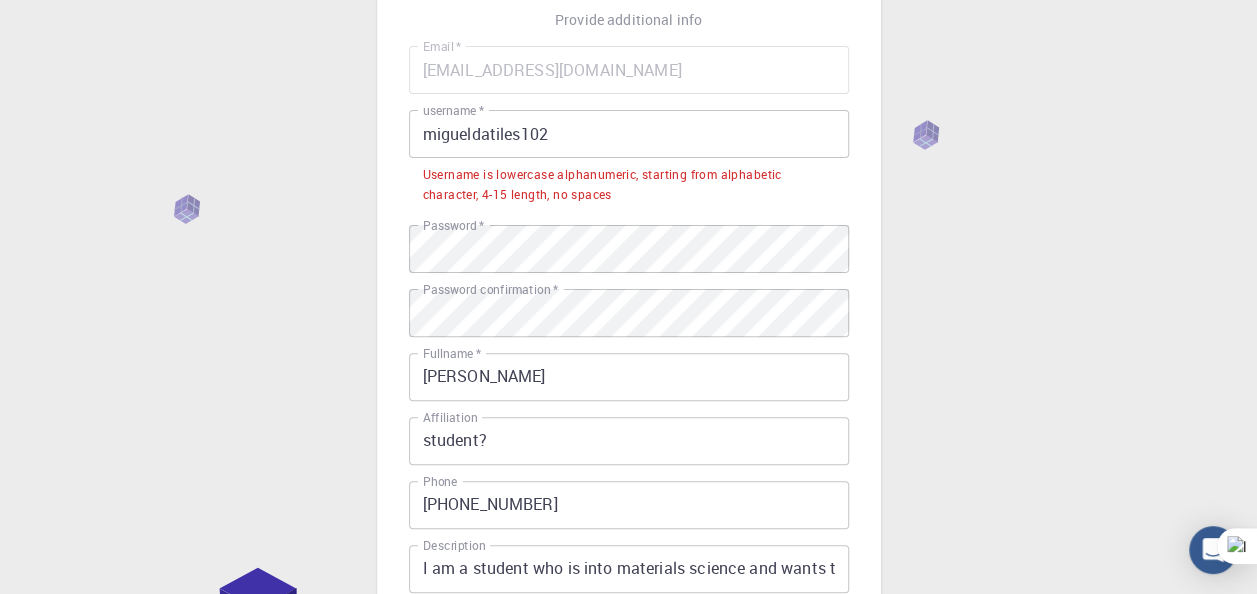 scroll, scrollTop: 144, scrollLeft: 0, axis: vertical 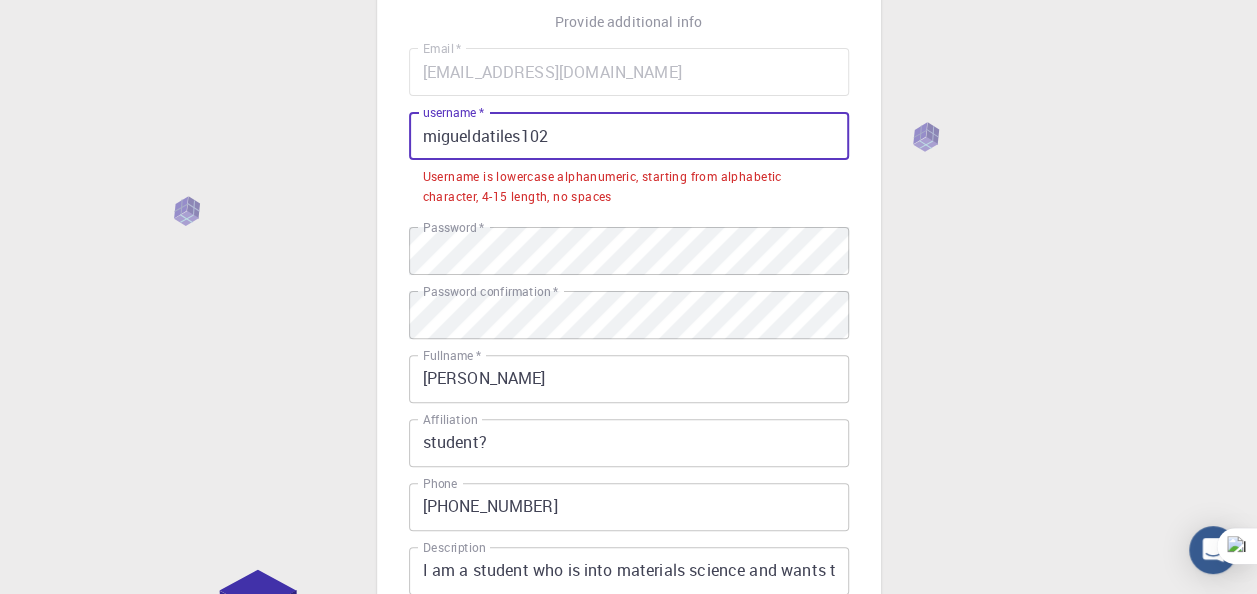 drag, startPoint x: 472, startPoint y: 139, endPoint x: 435, endPoint y: 138, distance: 37.01351 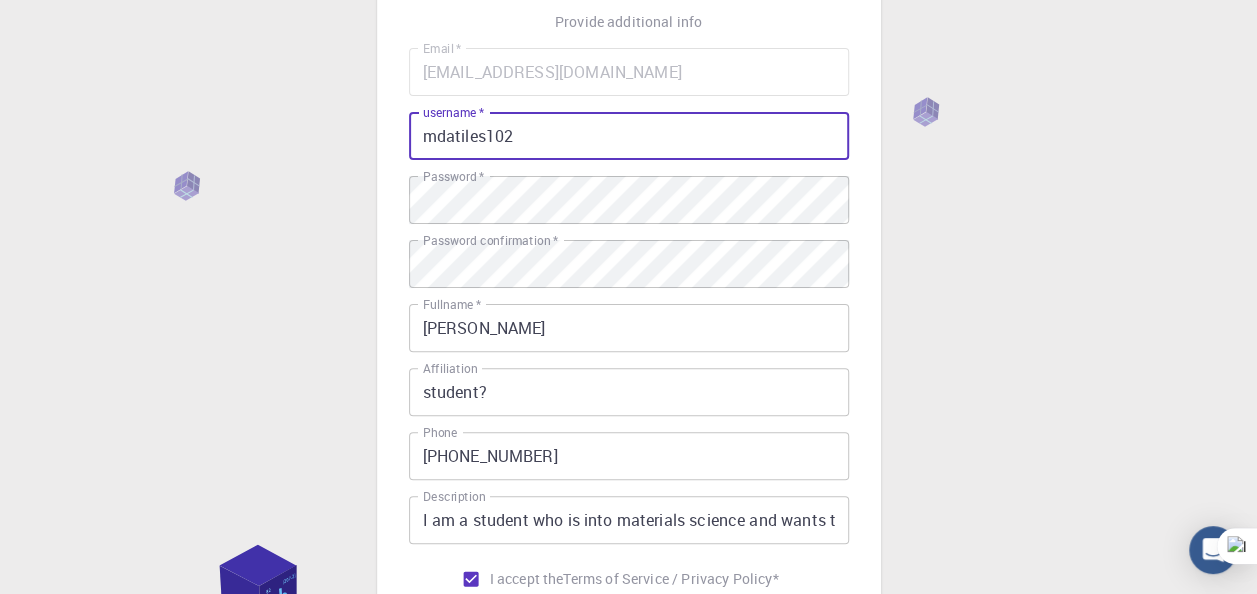 scroll, scrollTop: 426, scrollLeft: 0, axis: vertical 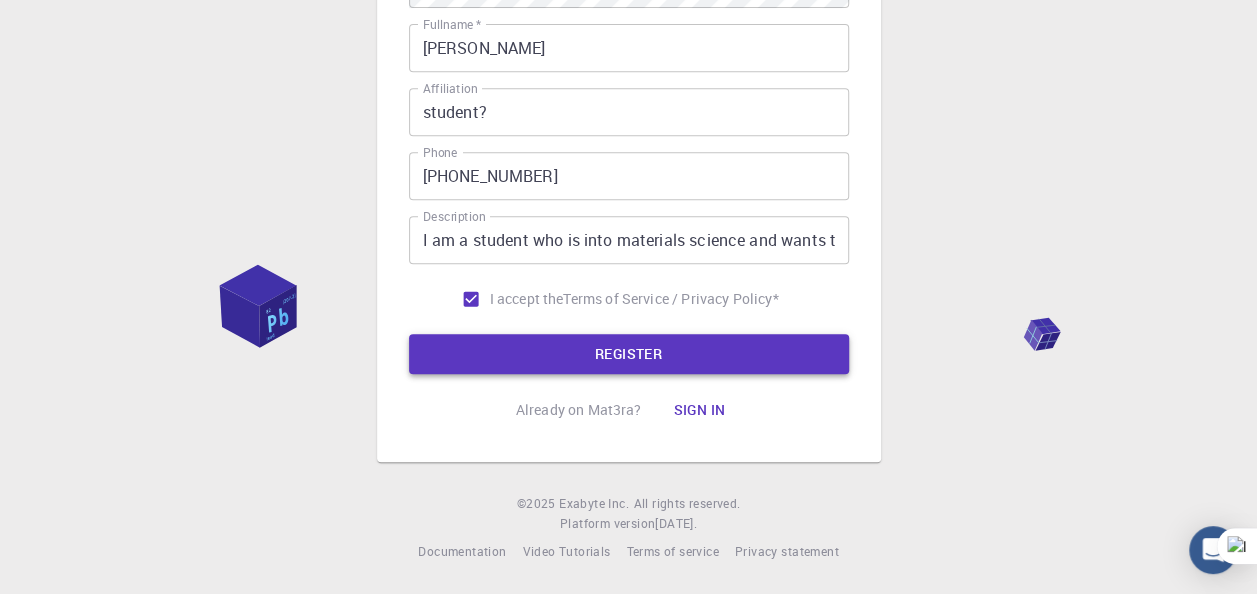 click on "REGISTER" at bounding box center [629, 354] 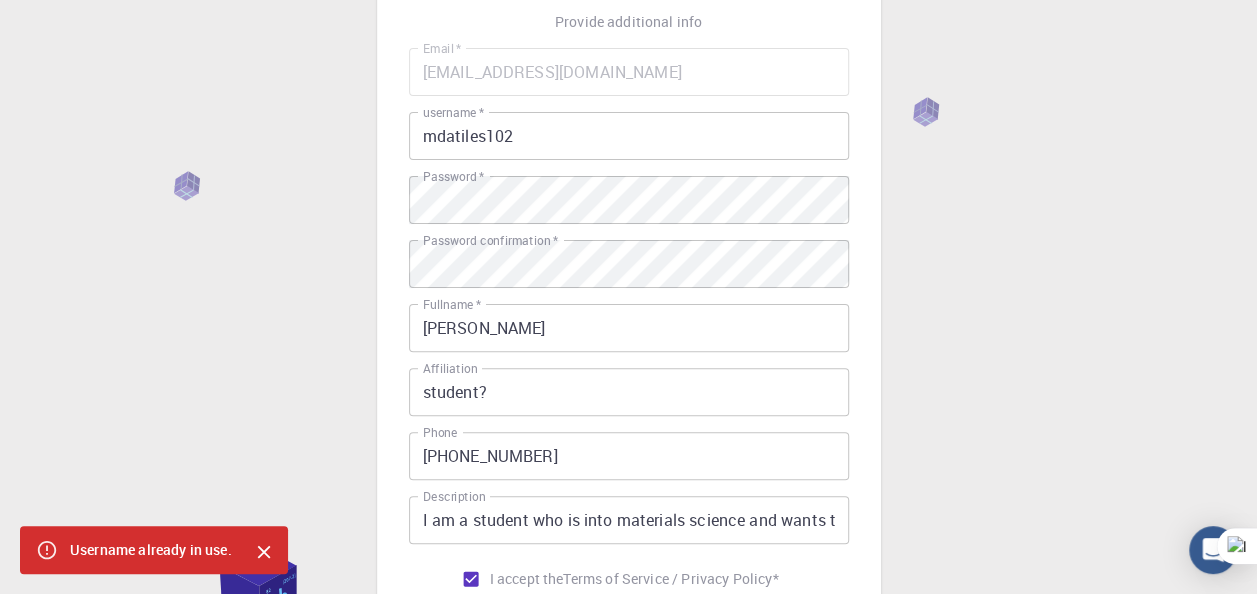 scroll, scrollTop: 0, scrollLeft: 0, axis: both 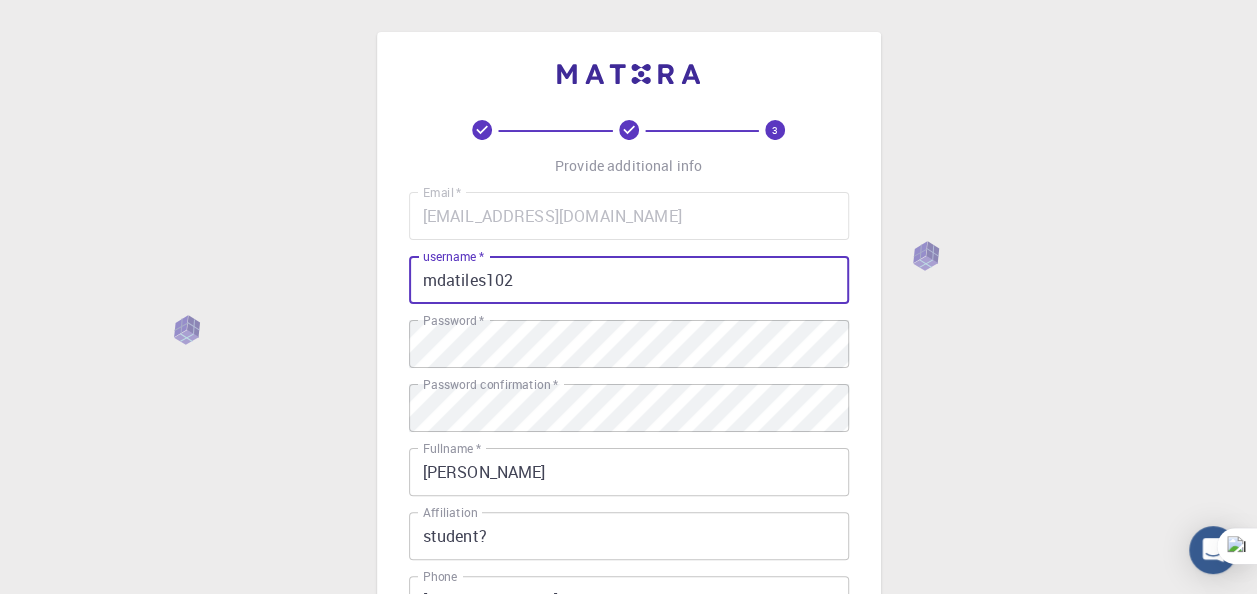 click on "mdatiles102" at bounding box center (629, 280) 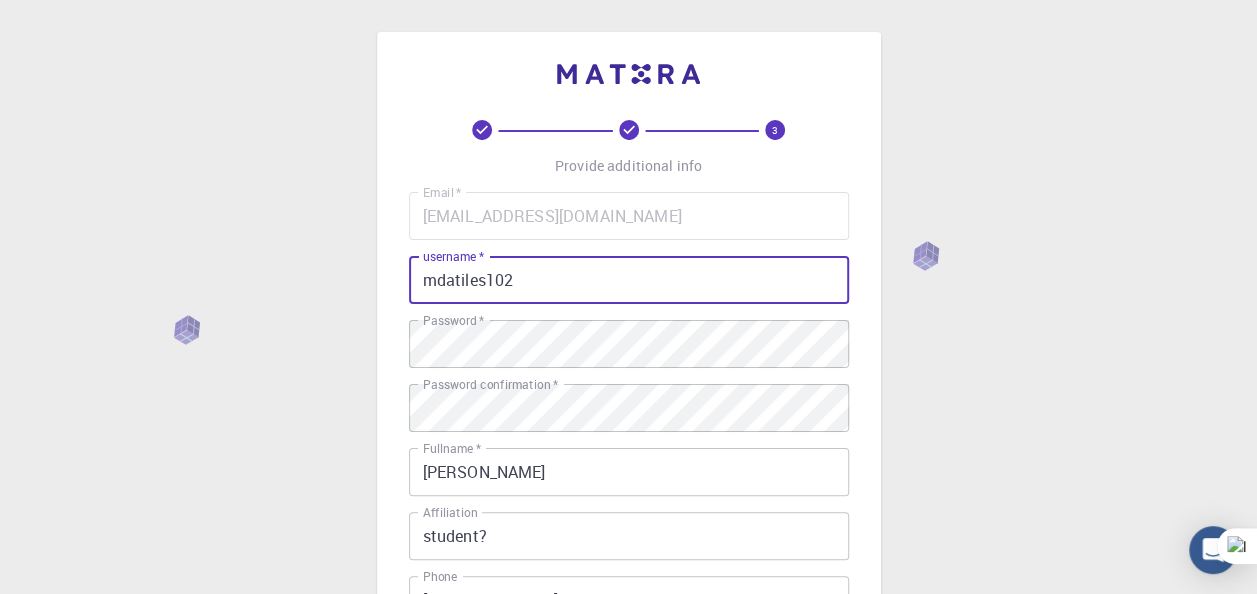 click on "mdatiles102" at bounding box center [629, 280] 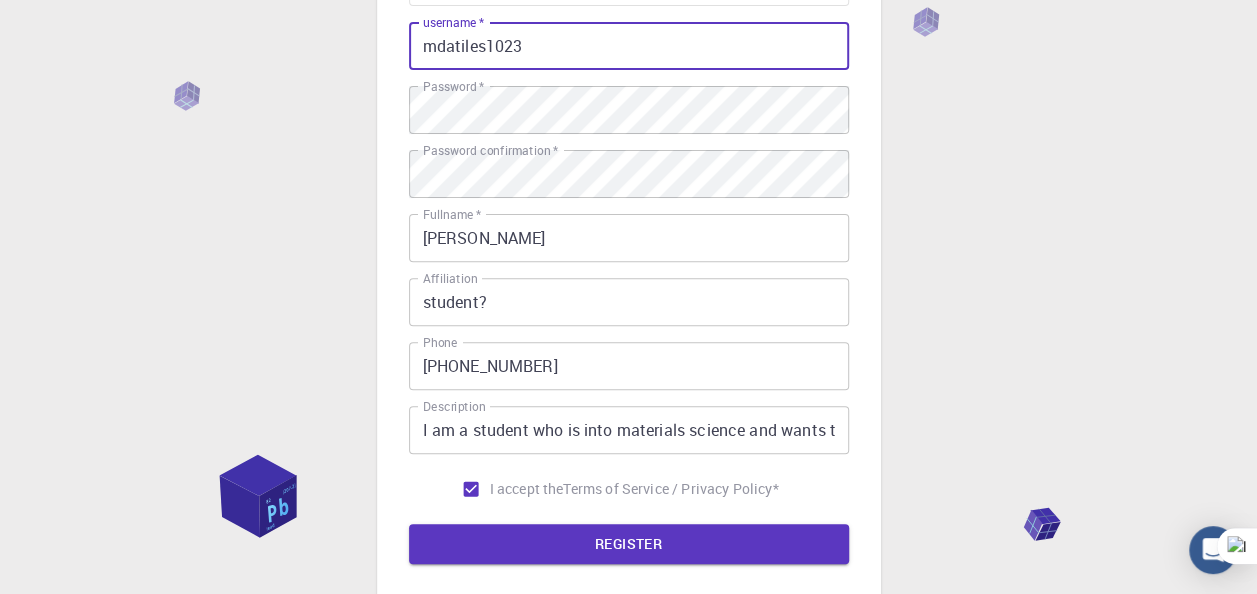 scroll, scrollTop: 426, scrollLeft: 0, axis: vertical 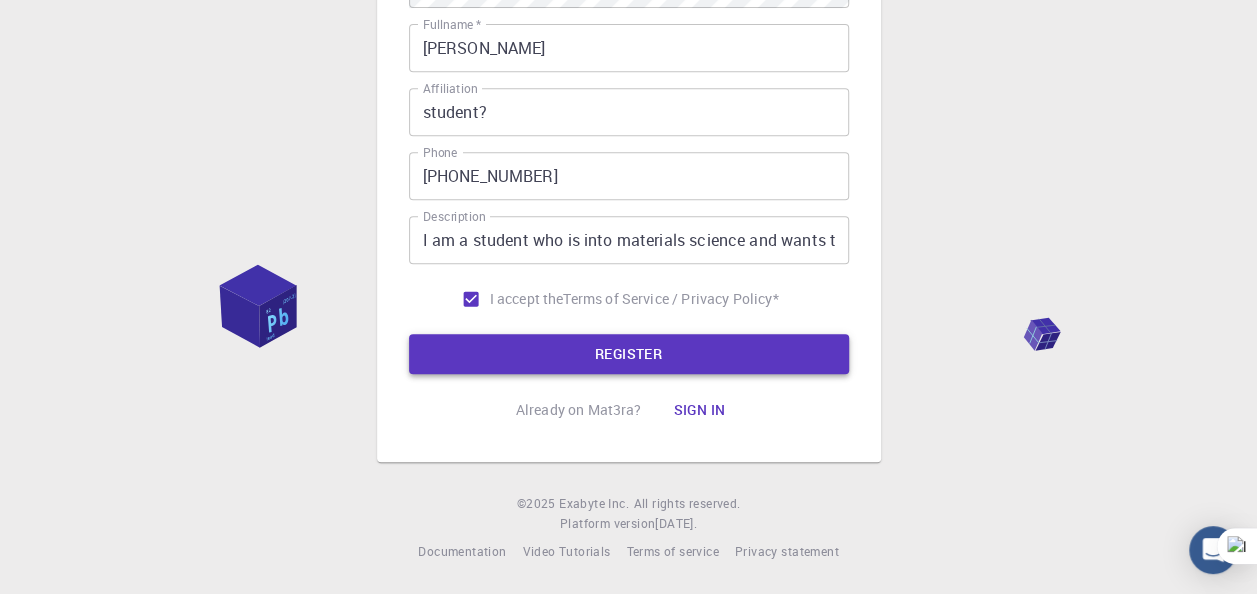type on "mdatiles1023" 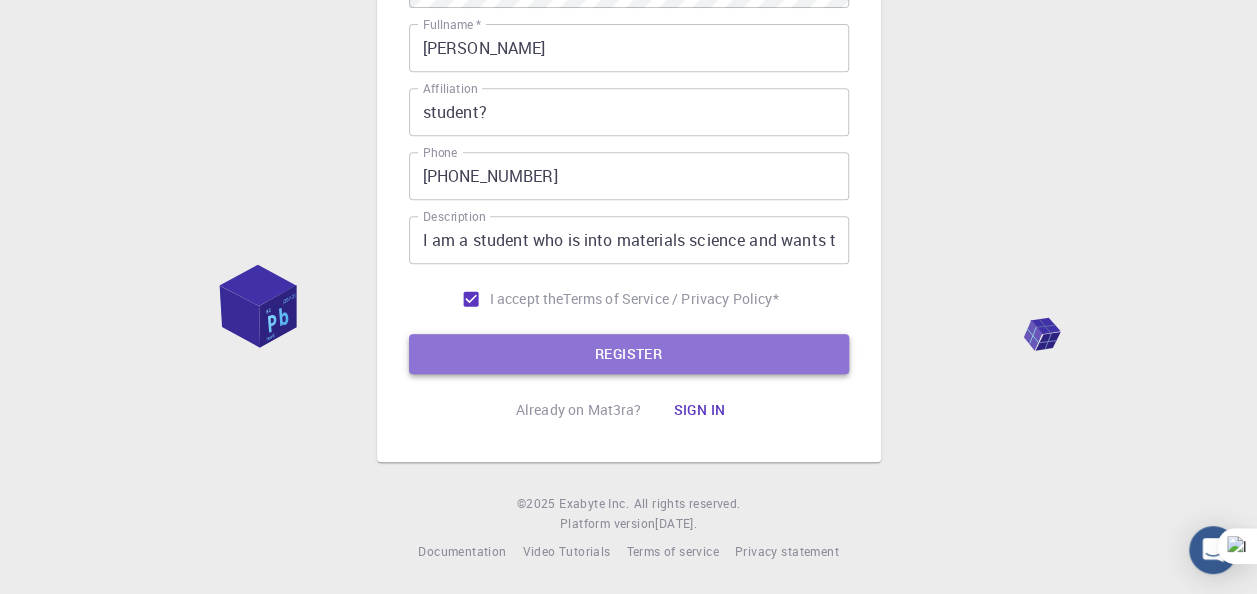 click on "REGISTER" at bounding box center (629, 354) 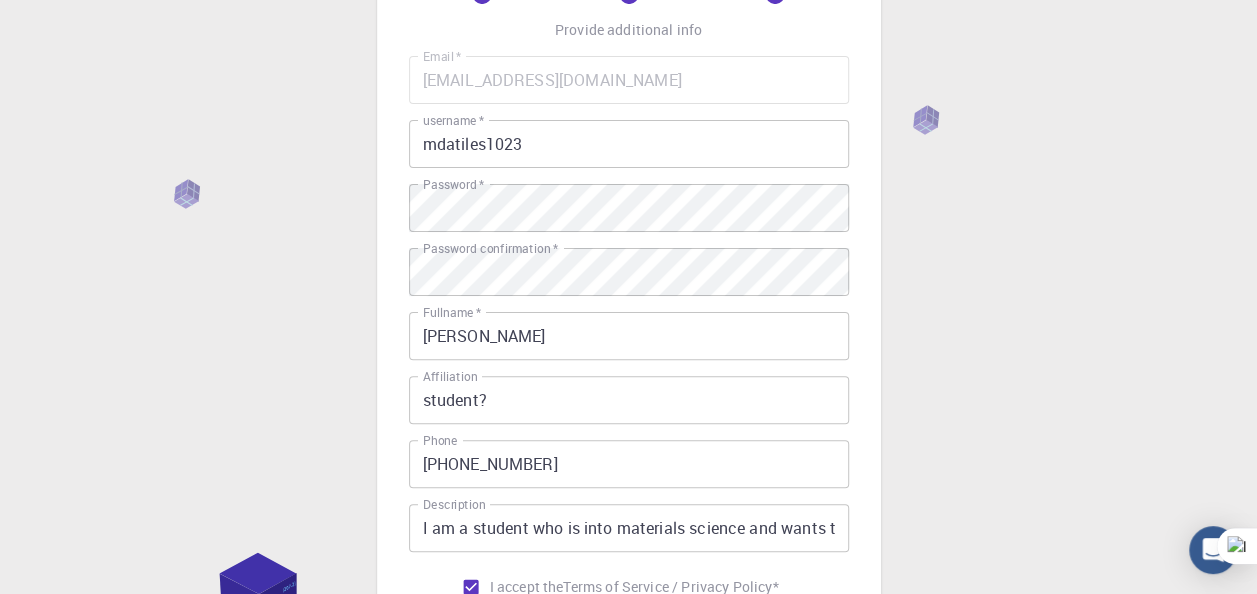 scroll, scrollTop: 137, scrollLeft: 0, axis: vertical 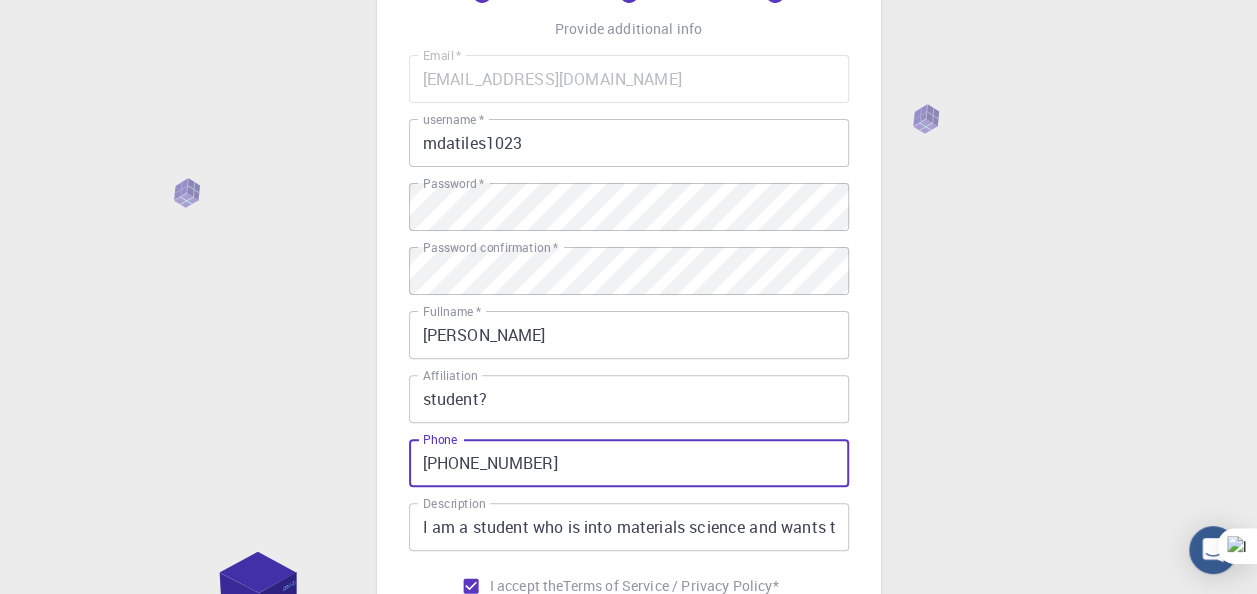 drag, startPoint x: 571, startPoint y: 470, endPoint x: 407, endPoint y: 452, distance: 164.98485 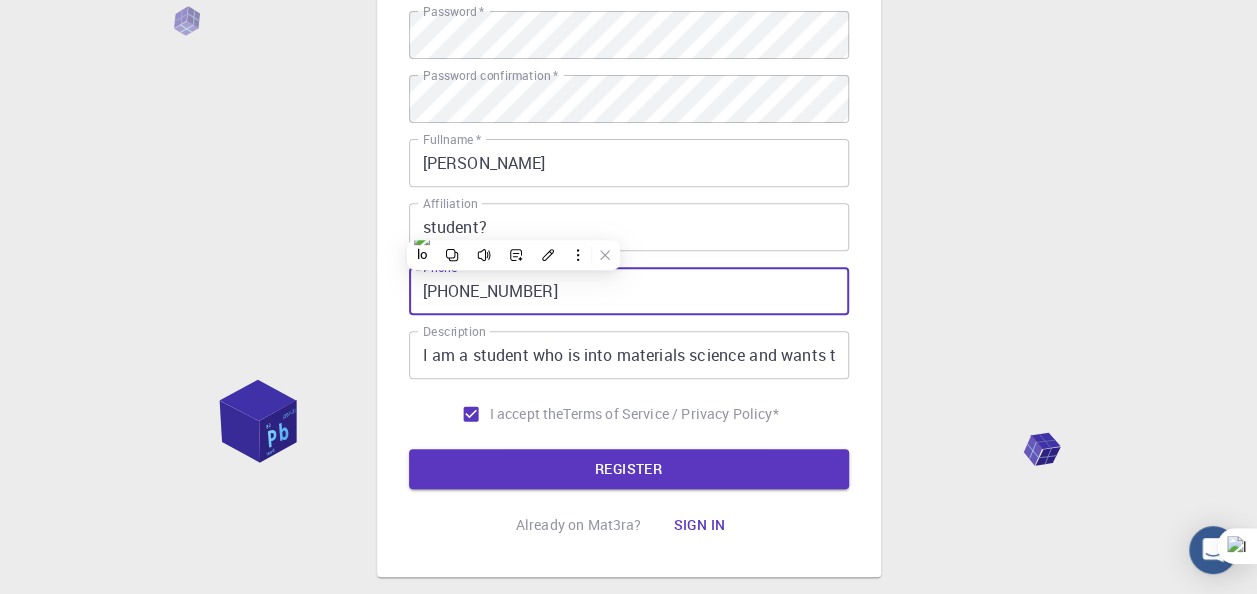 scroll, scrollTop: 310, scrollLeft: 0, axis: vertical 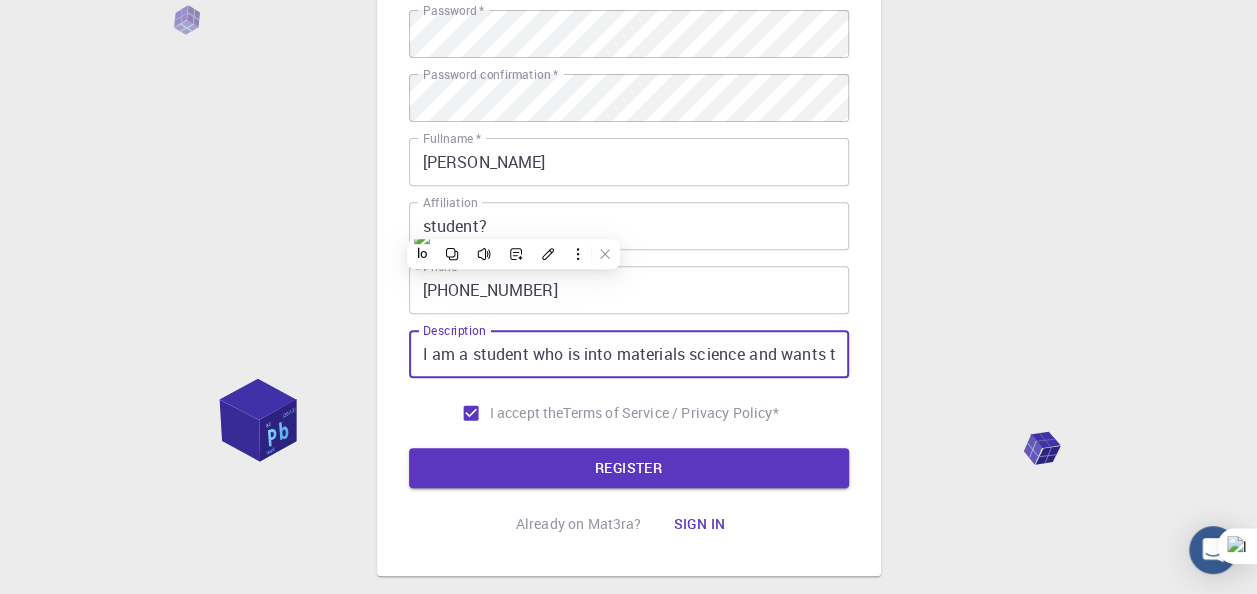 click on "I am a student who is into materials science and wants to use this platform to help me with my research project" at bounding box center (629, 354) 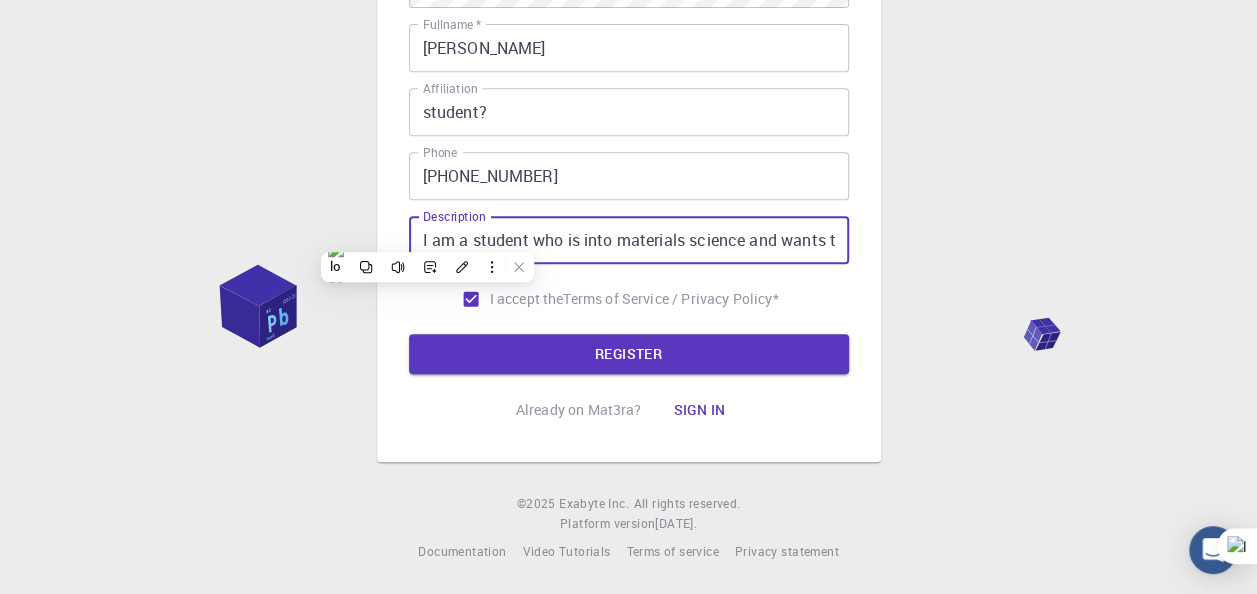 scroll, scrollTop: 0, scrollLeft: 0, axis: both 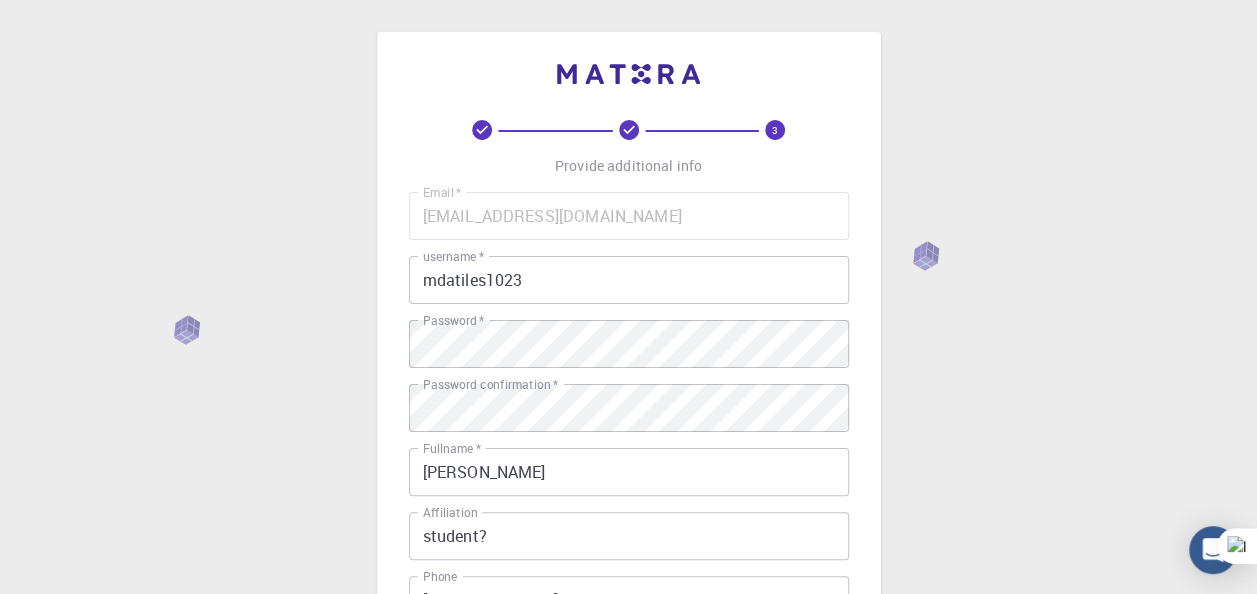 click 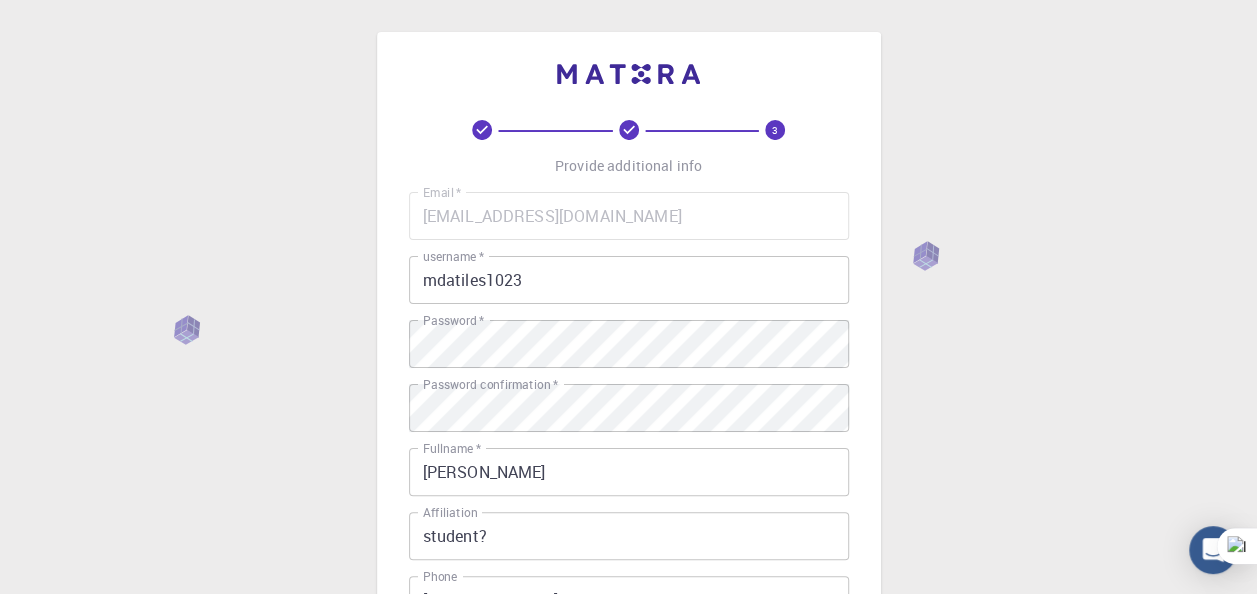click at bounding box center (482, 130) 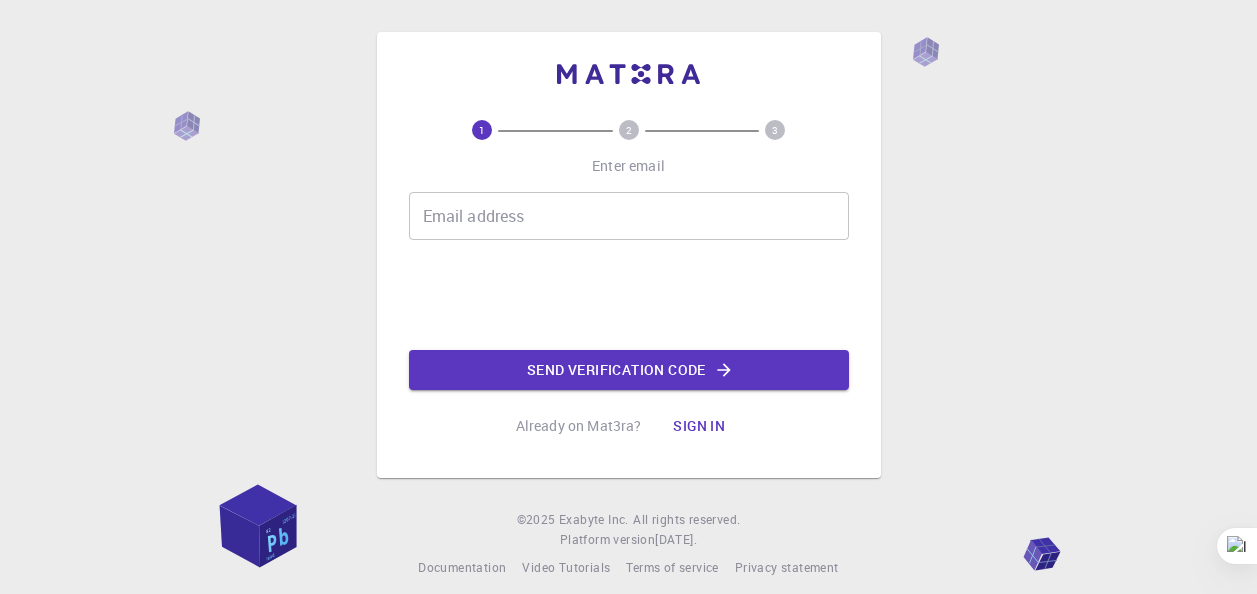 scroll, scrollTop: 0, scrollLeft: 0, axis: both 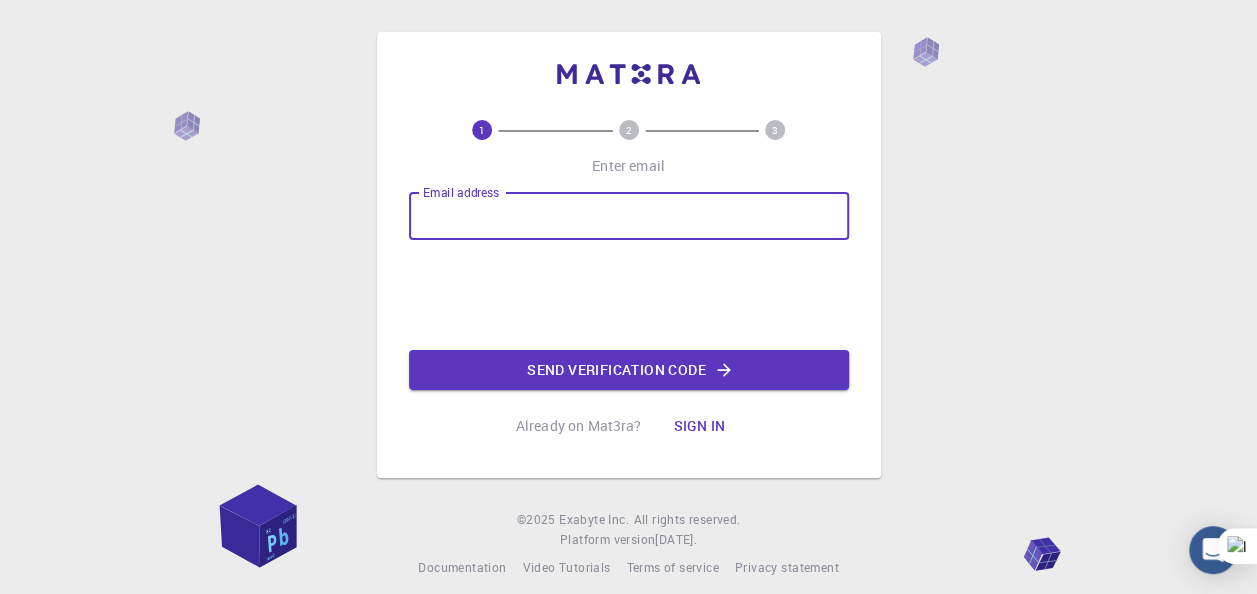 click on "Email address" at bounding box center (629, 216) 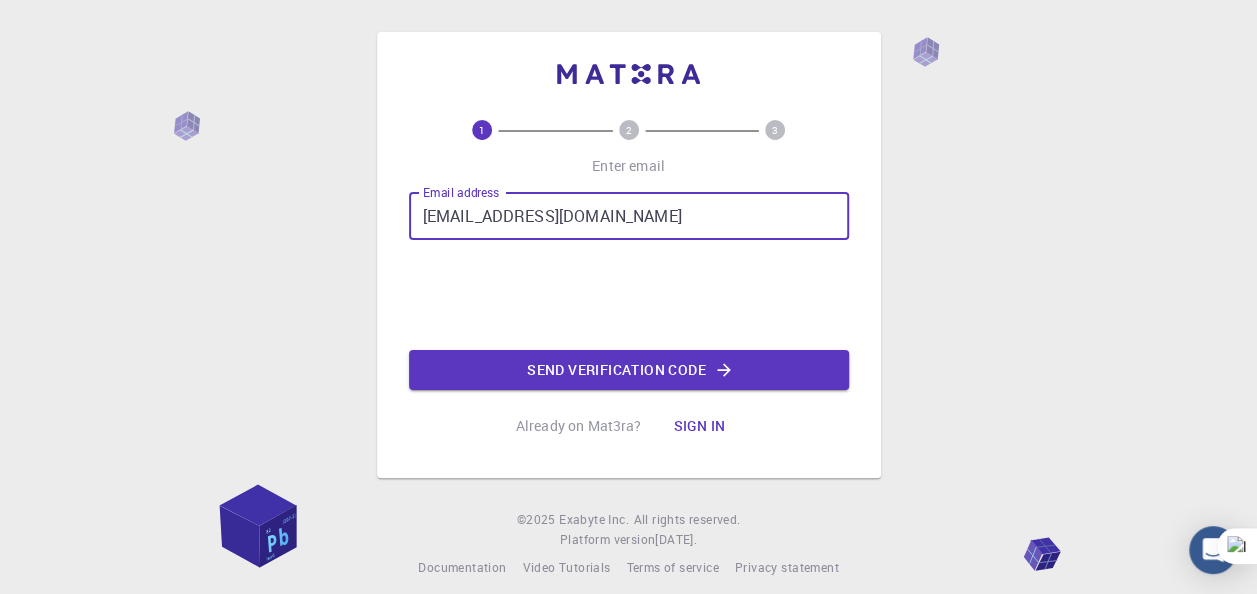 click on "[EMAIL_ADDRESS][DOMAIN_NAME]" at bounding box center (629, 216) 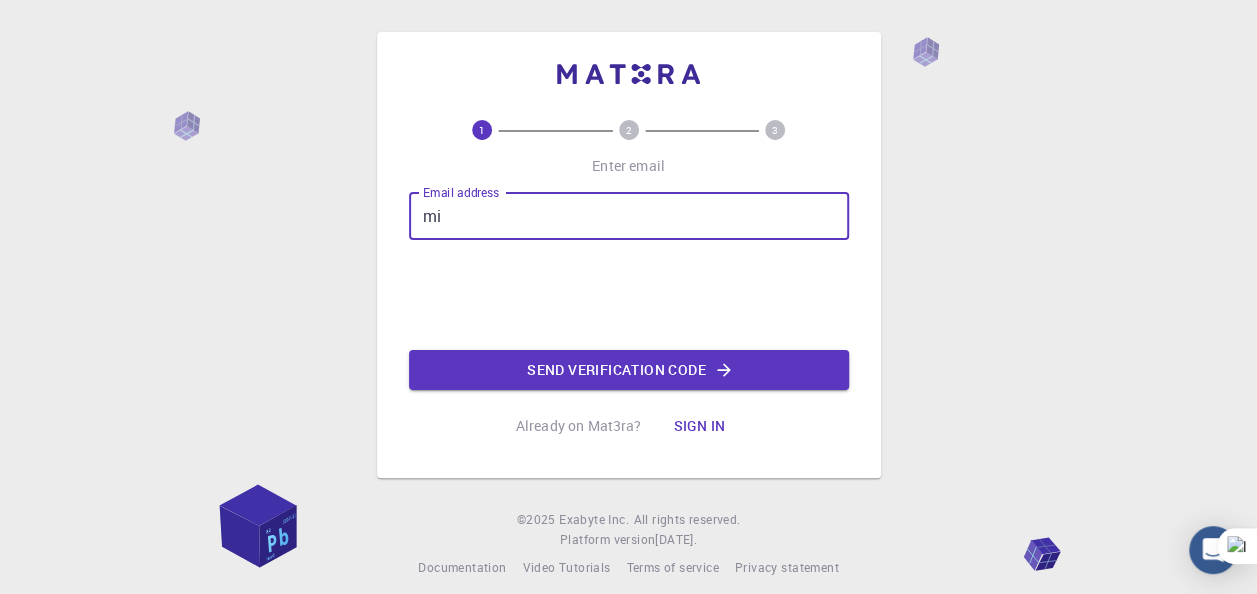 type on "m" 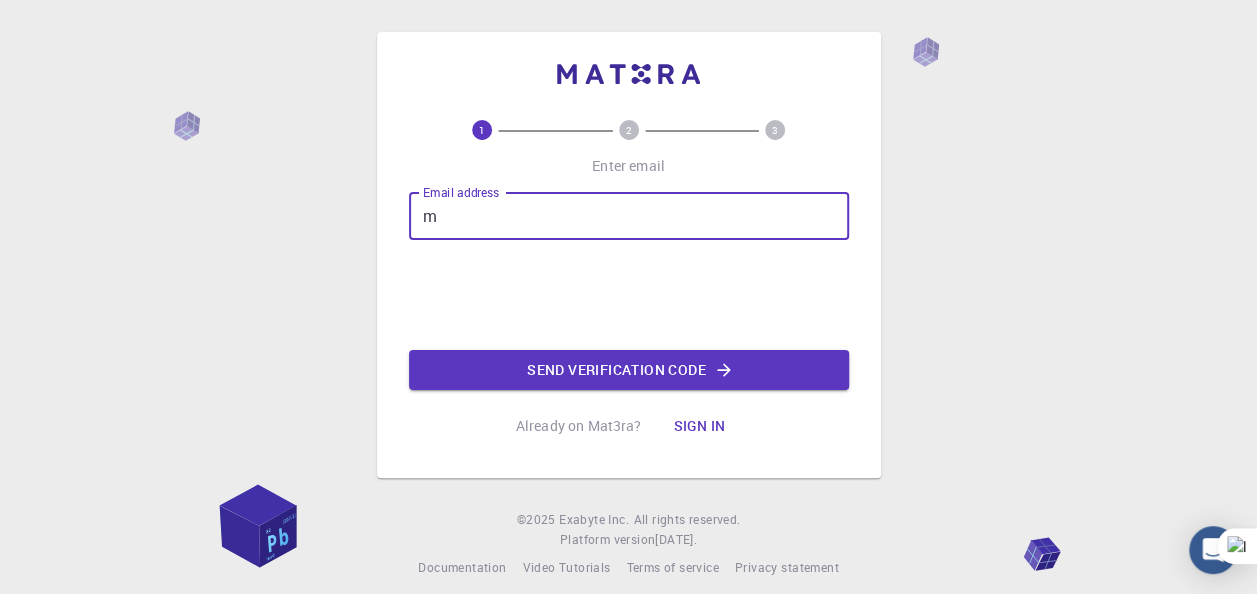 type on "[EMAIL_ADDRESS][DOMAIN_NAME]" 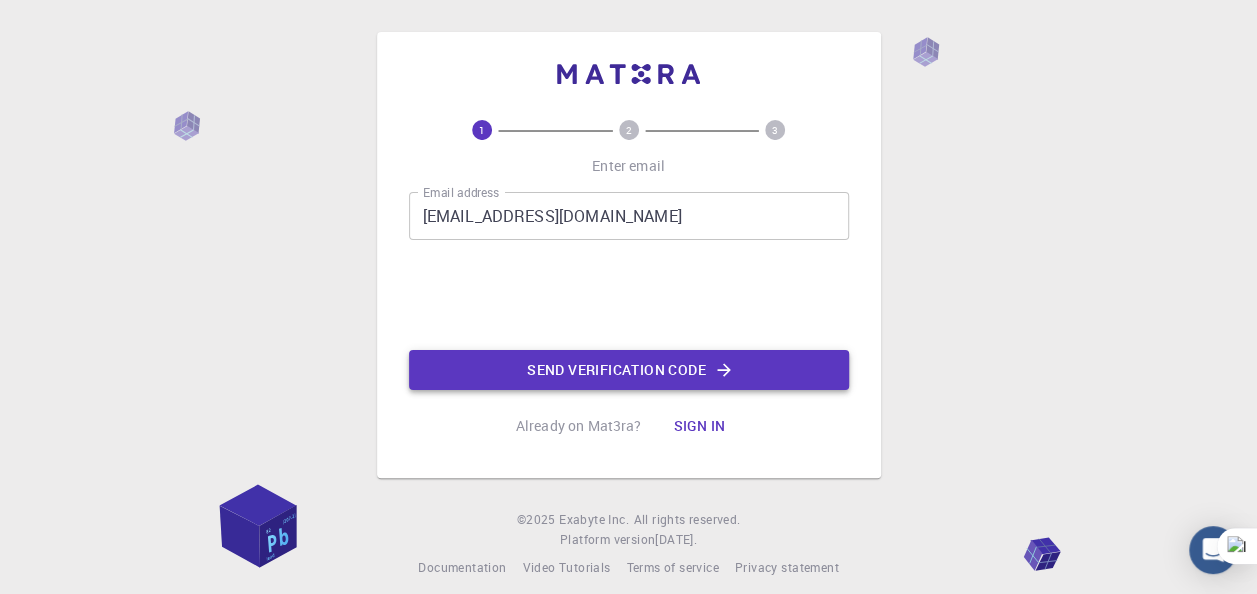 click on "Send verification code" 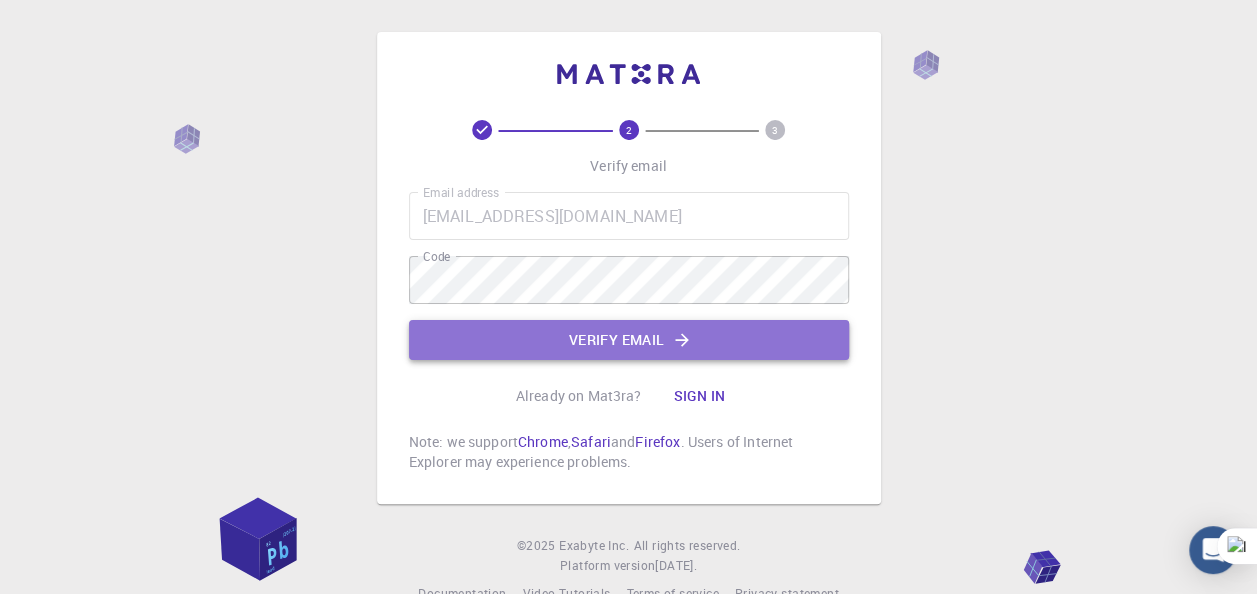 click on "Verify email" 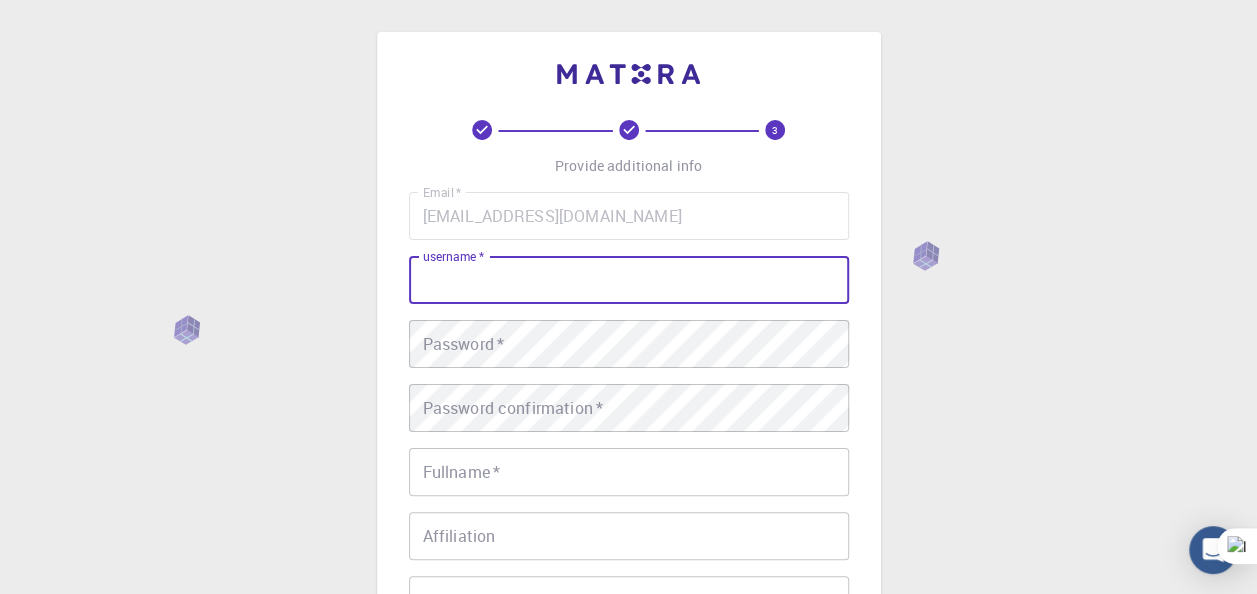 click on "username   *" at bounding box center (629, 280) 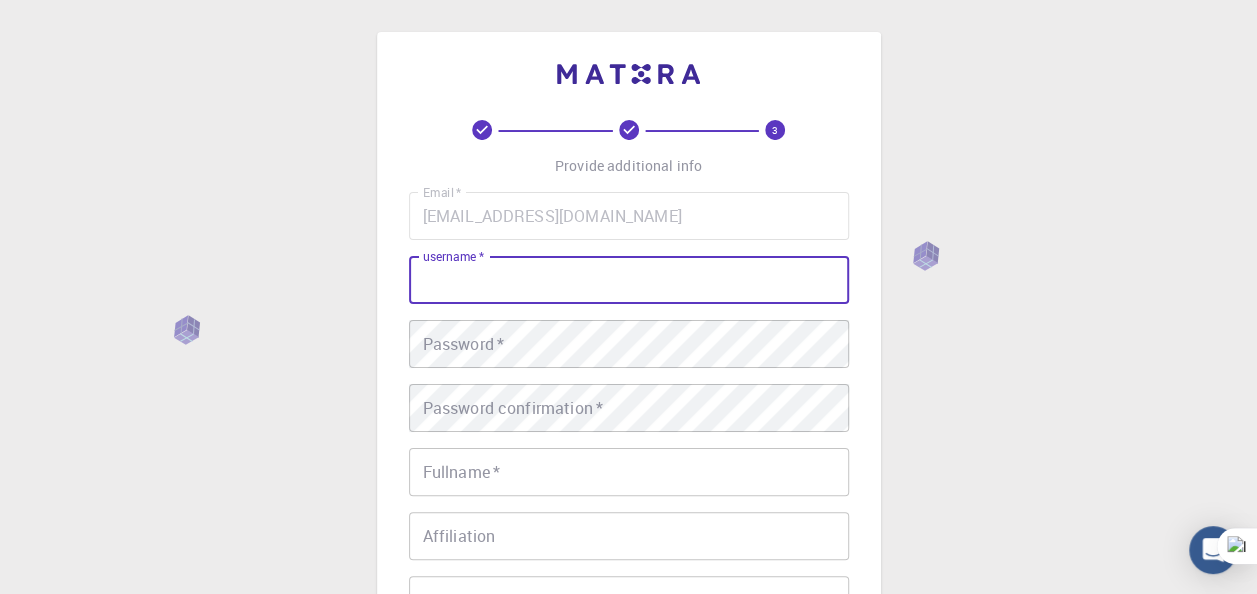 type on "Migueldatiles" 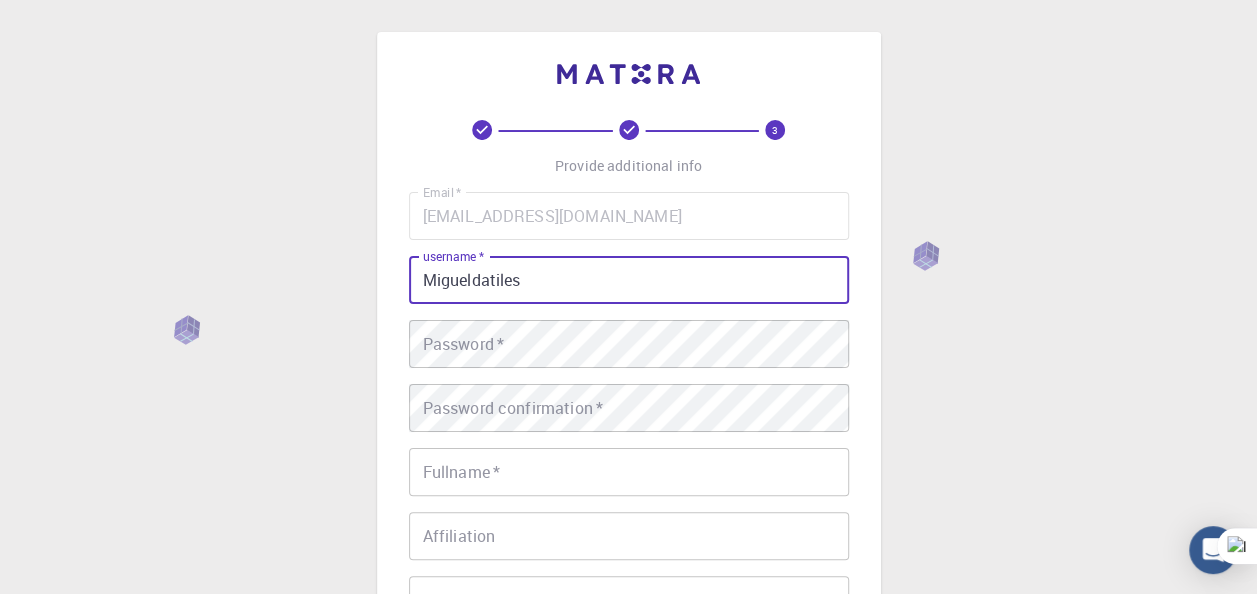 type on "[PERSON_NAME]" 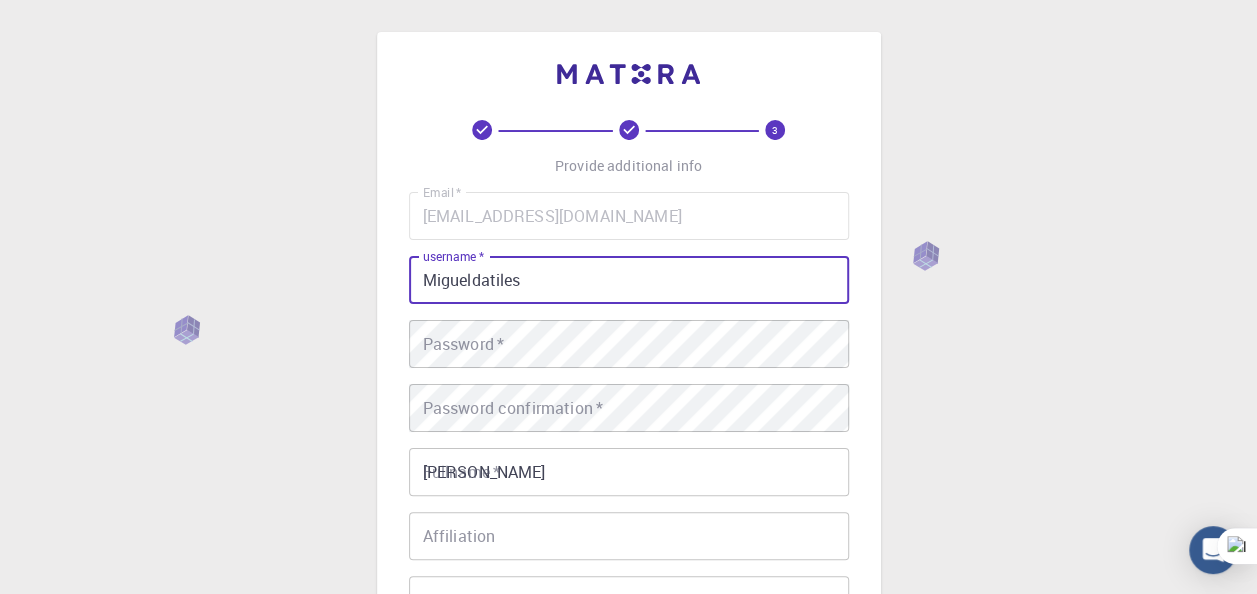 type on "student?" 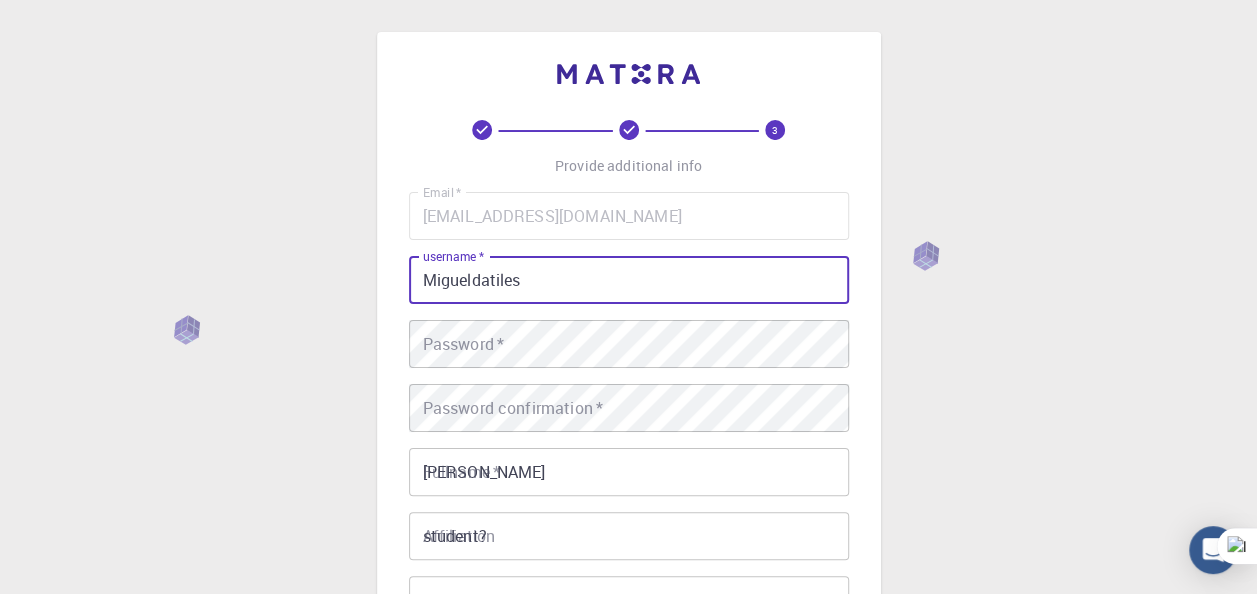 type on "[PHONE_NUMBER]" 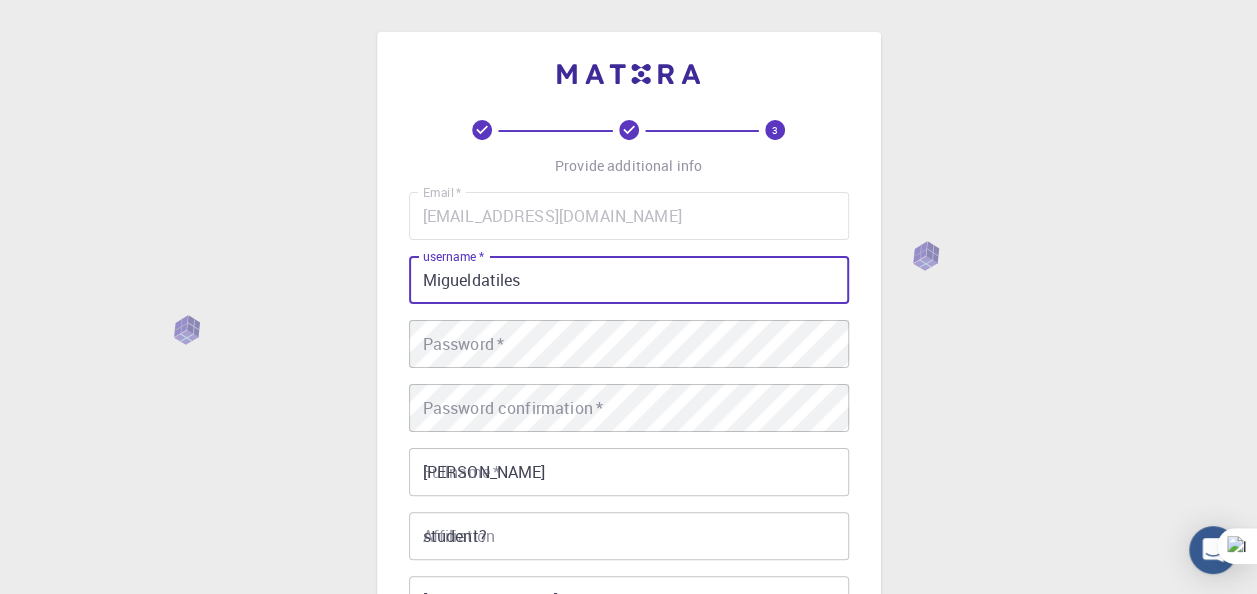 type on "I am a student who is into materials science and wants to use this platform to help me with my research project" 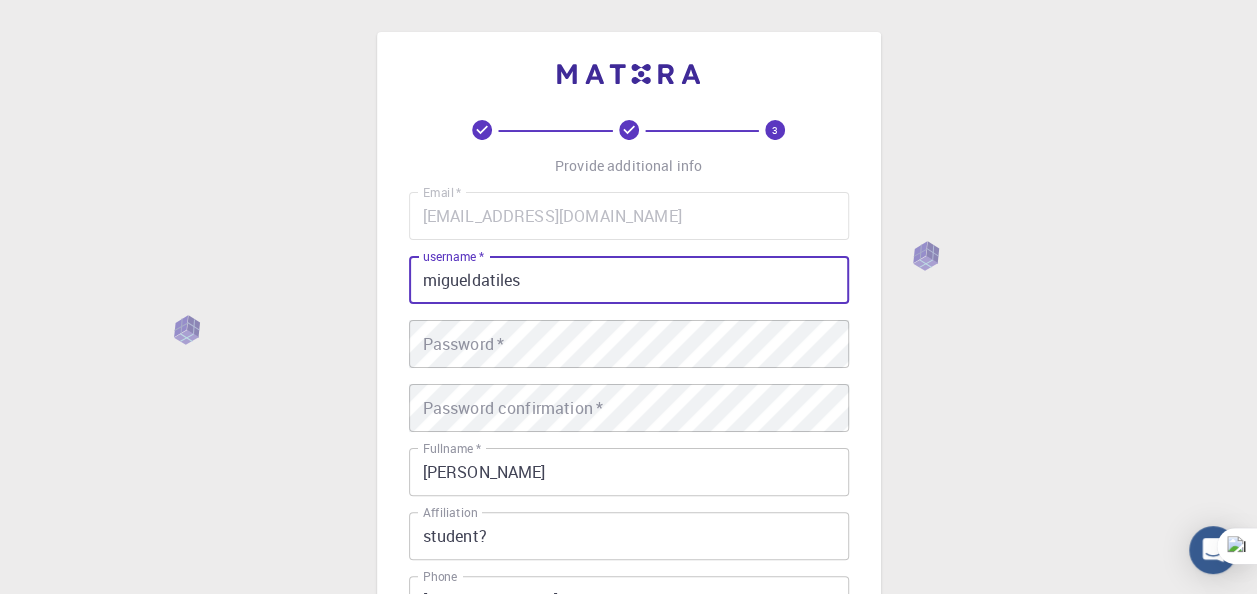 drag, startPoint x: 472, startPoint y: 280, endPoint x: 434, endPoint y: 282, distance: 38.052597 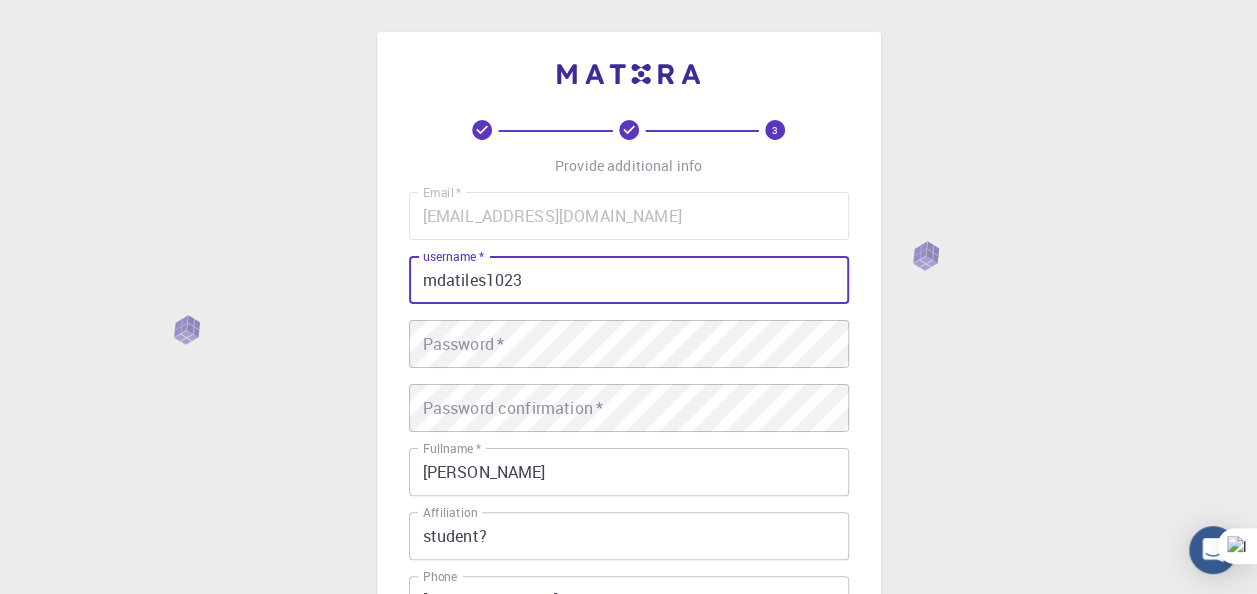 type on "mdatiles1023" 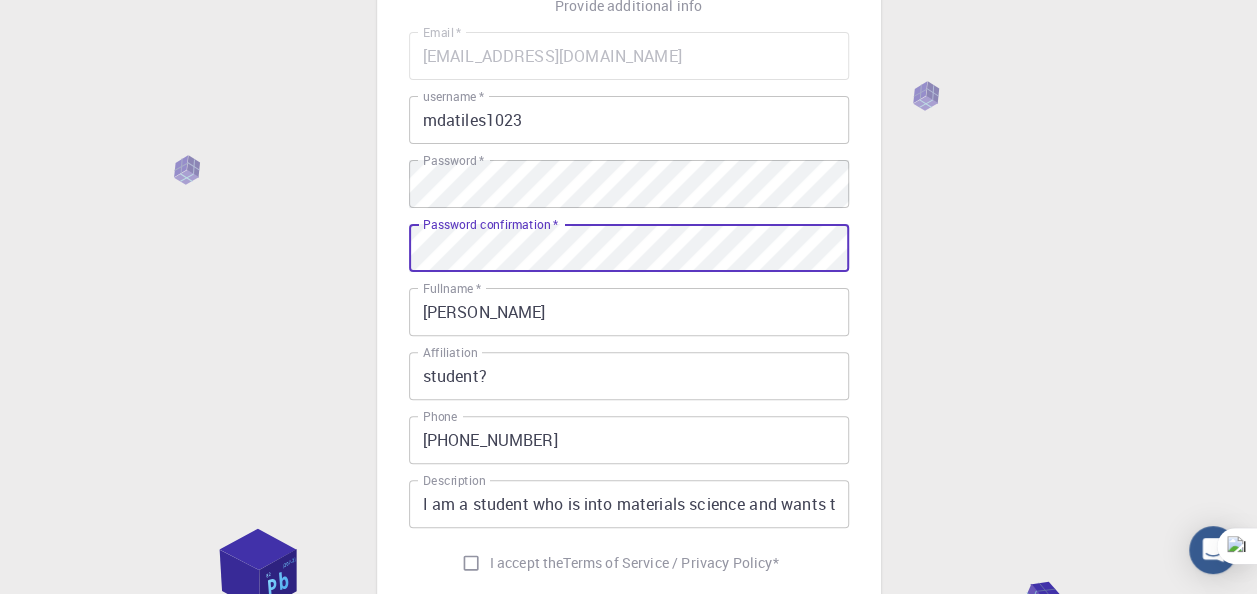 scroll, scrollTop: 314, scrollLeft: 0, axis: vertical 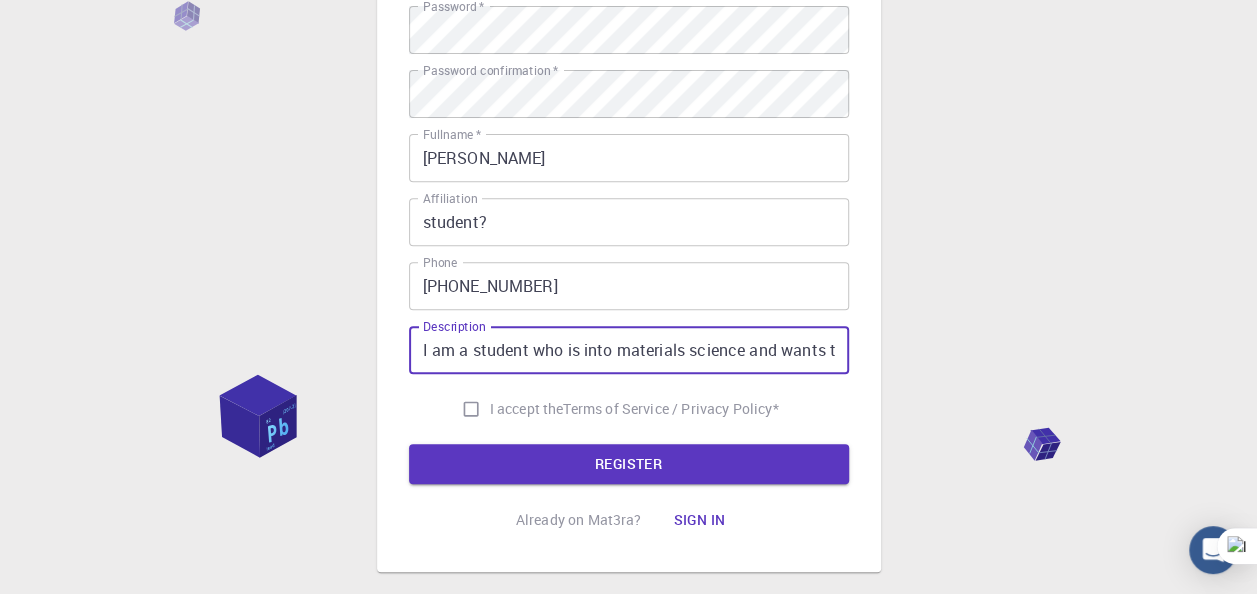 click on "I am a student who is into materials science and wants to use this platform to help me with my research project" at bounding box center (629, 350) 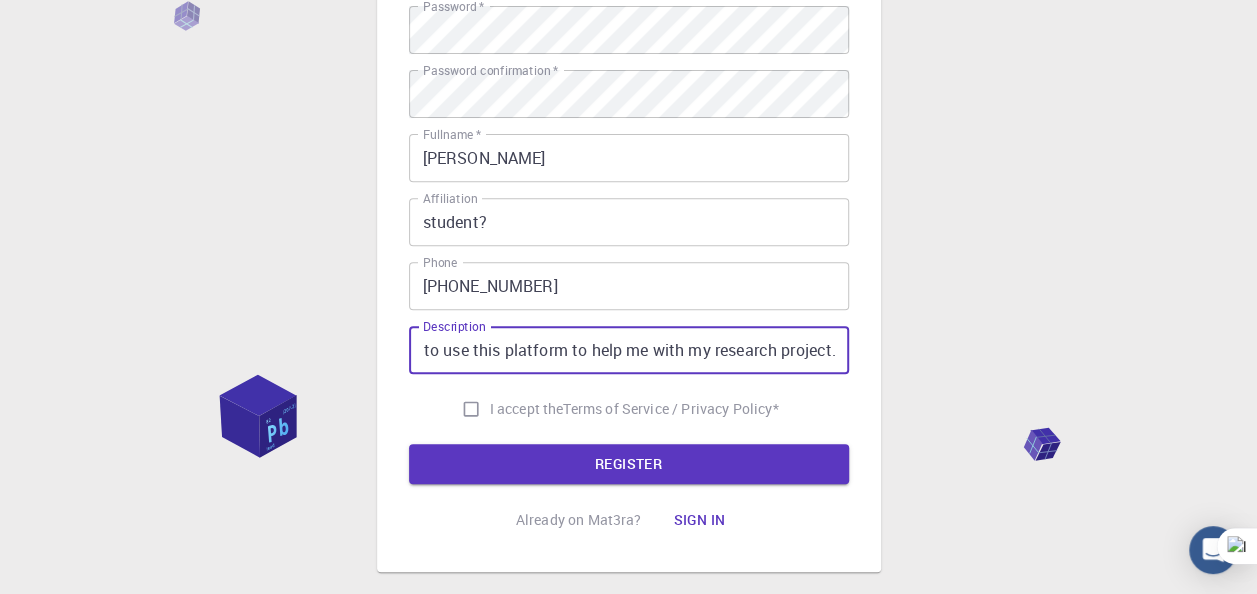 scroll, scrollTop: 0, scrollLeft: 410, axis: horizontal 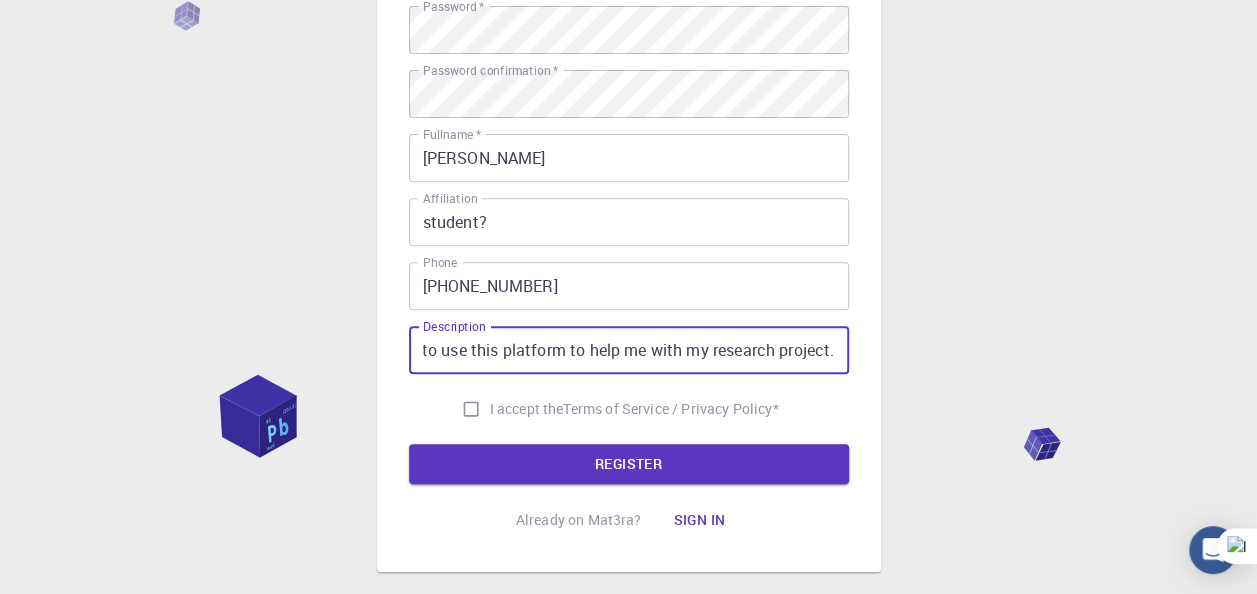 type on "I am a student who is into materials science and wants to use this platform to help me with my research project." 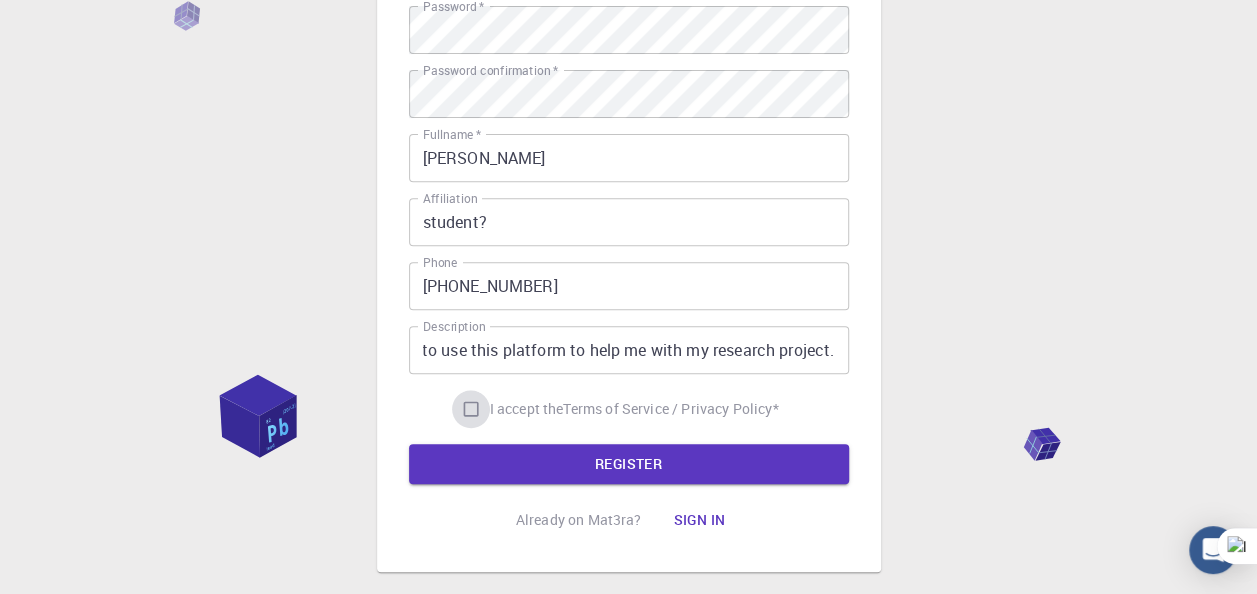 scroll, scrollTop: 0, scrollLeft: 0, axis: both 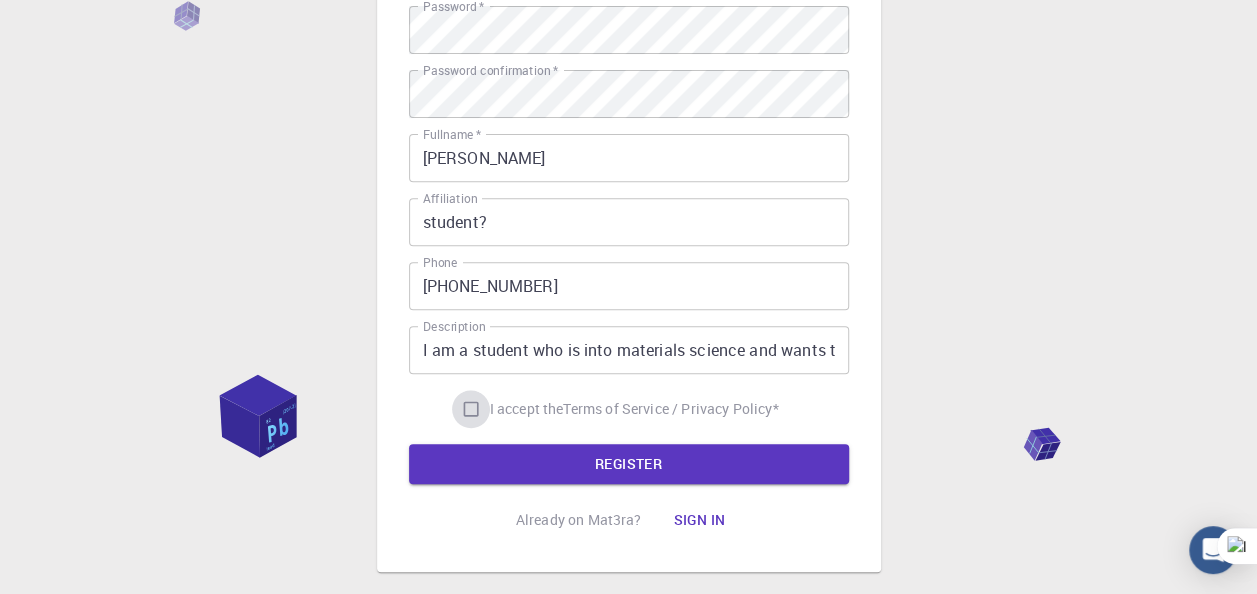 click on "I accept the  Terms of Service / Privacy Policy  *" at bounding box center (471, 409) 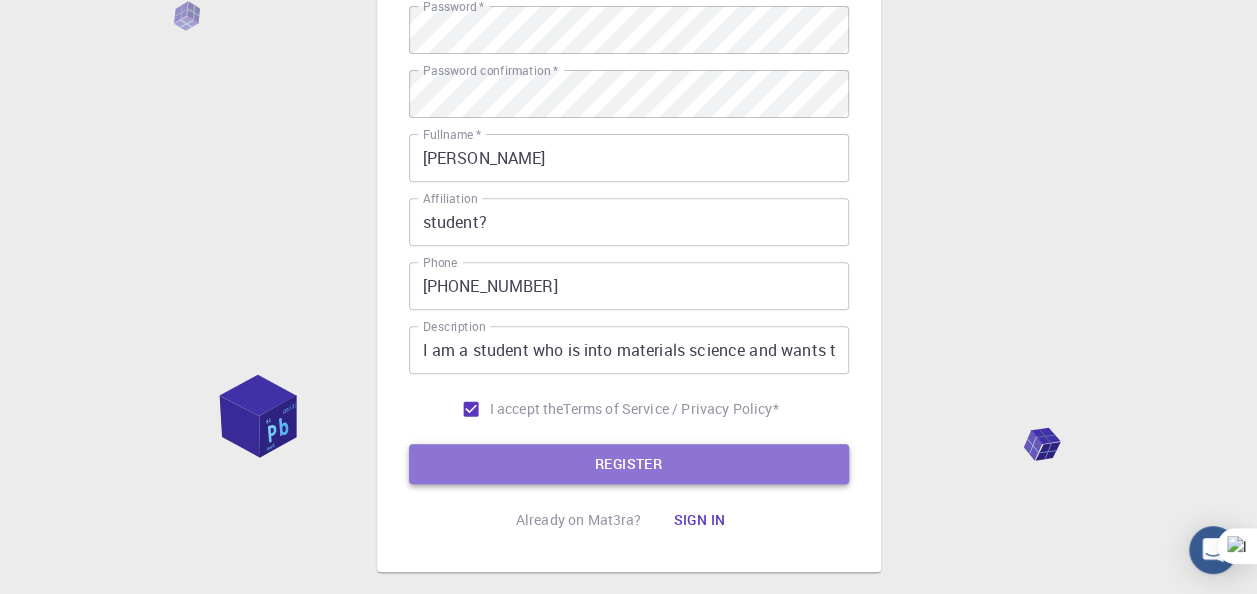 click on "REGISTER" at bounding box center [629, 464] 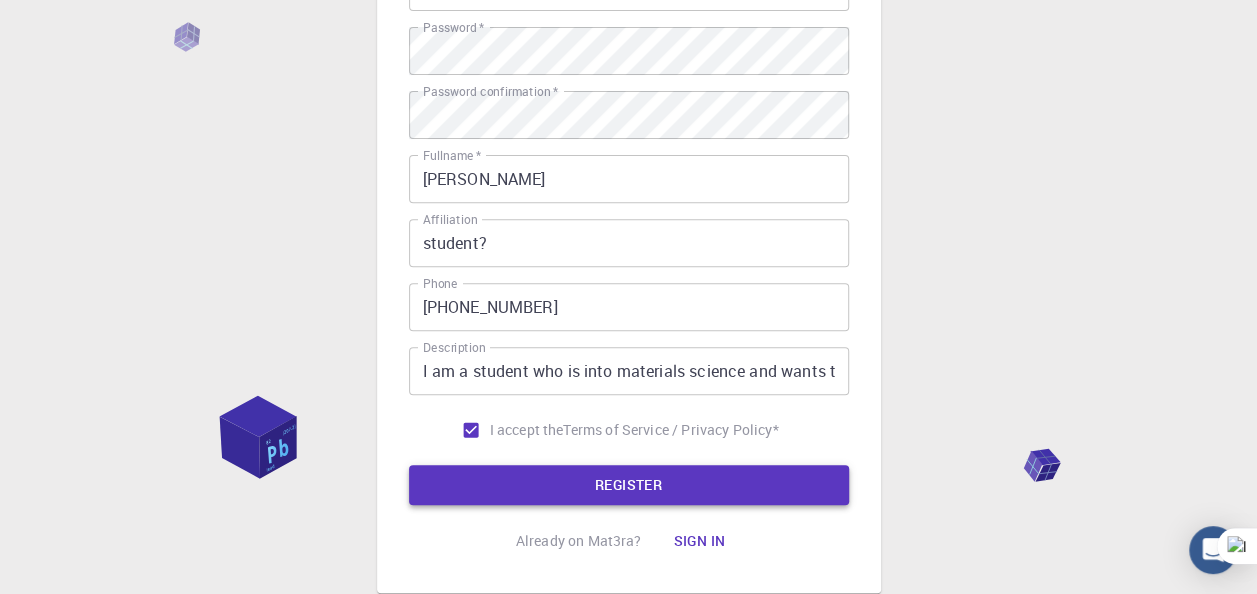 scroll, scrollTop: 316, scrollLeft: 0, axis: vertical 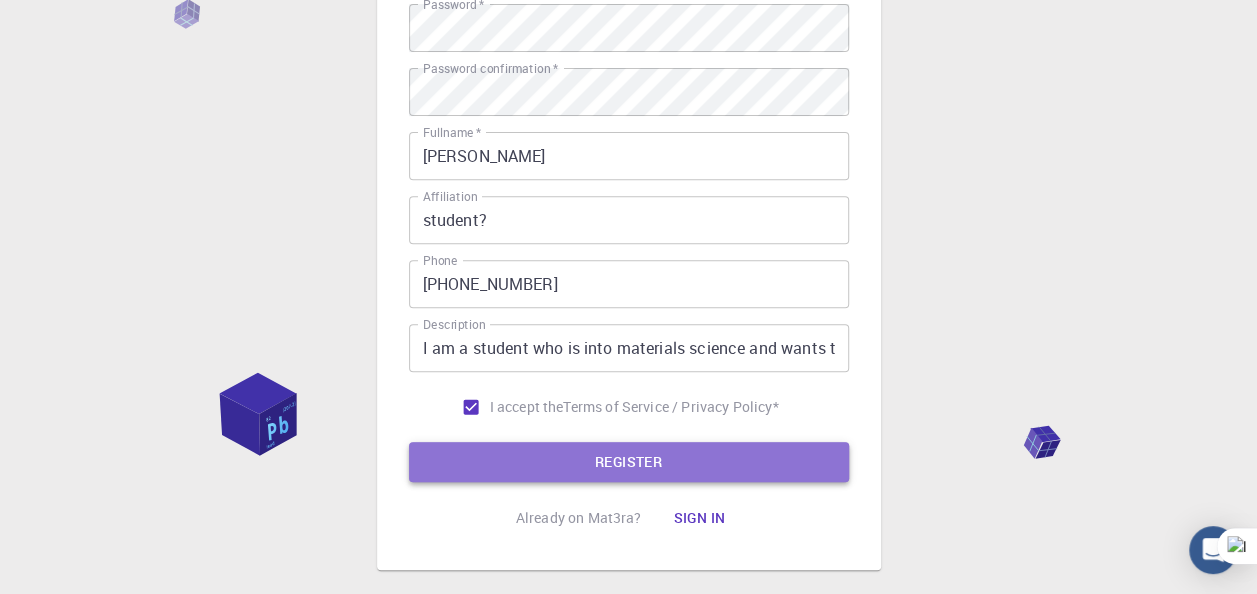 click on "REGISTER" at bounding box center [629, 462] 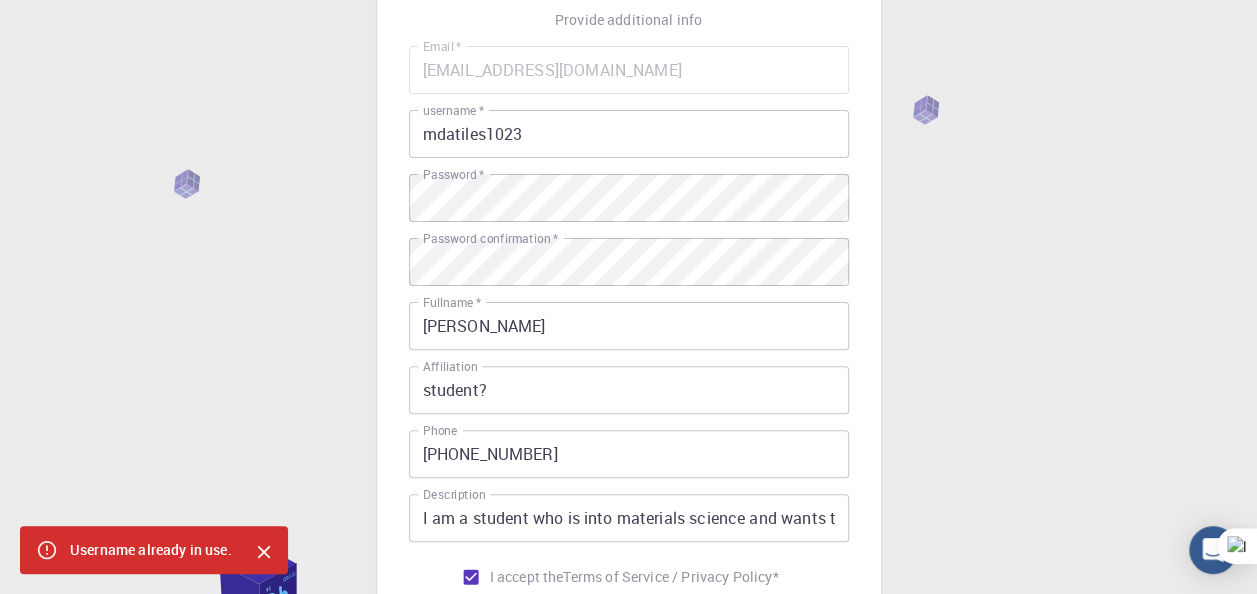 scroll, scrollTop: 138, scrollLeft: 0, axis: vertical 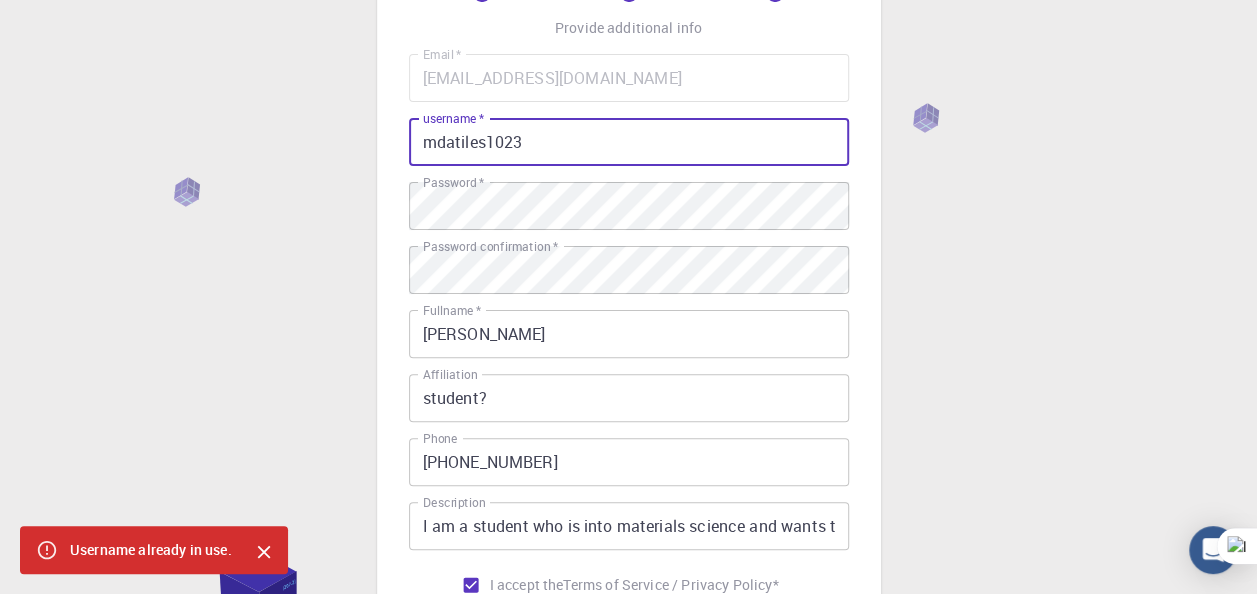 click on "mdatiles1023" at bounding box center [629, 142] 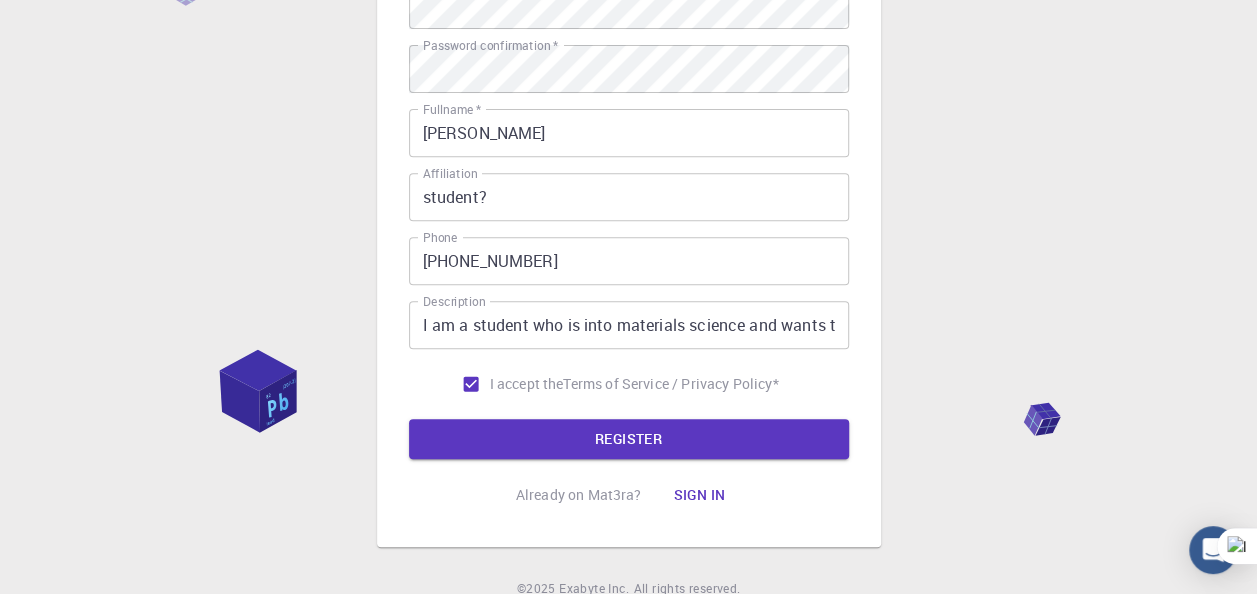 scroll, scrollTop: 426, scrollLeft: 0, axis: vertical 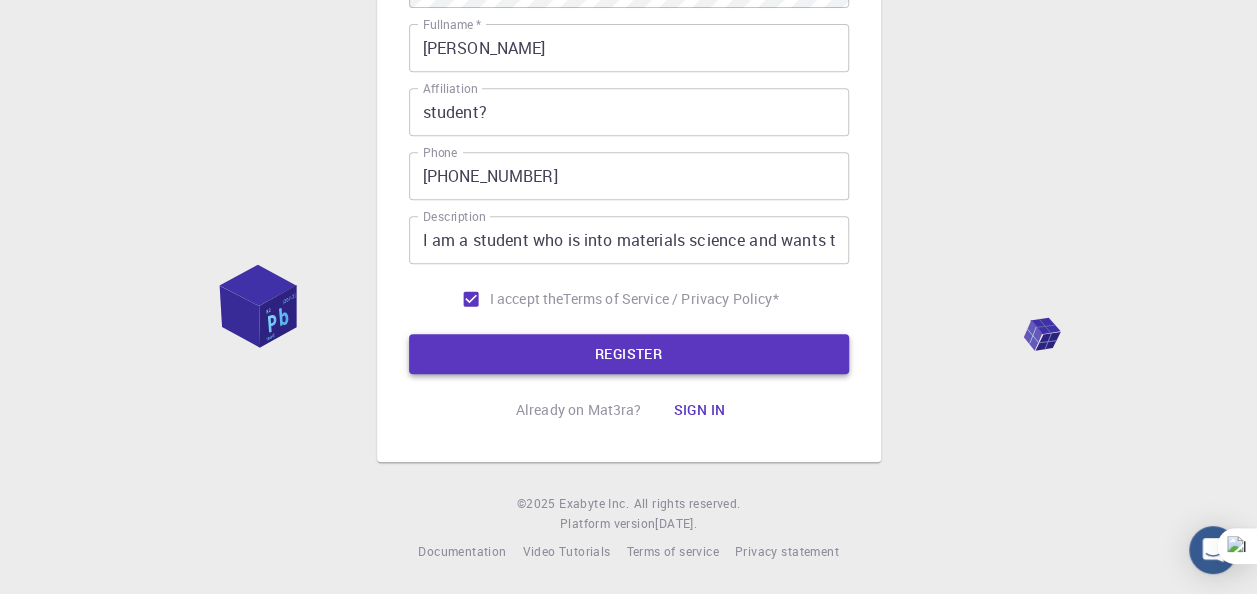 type on "mgdatiles1023" 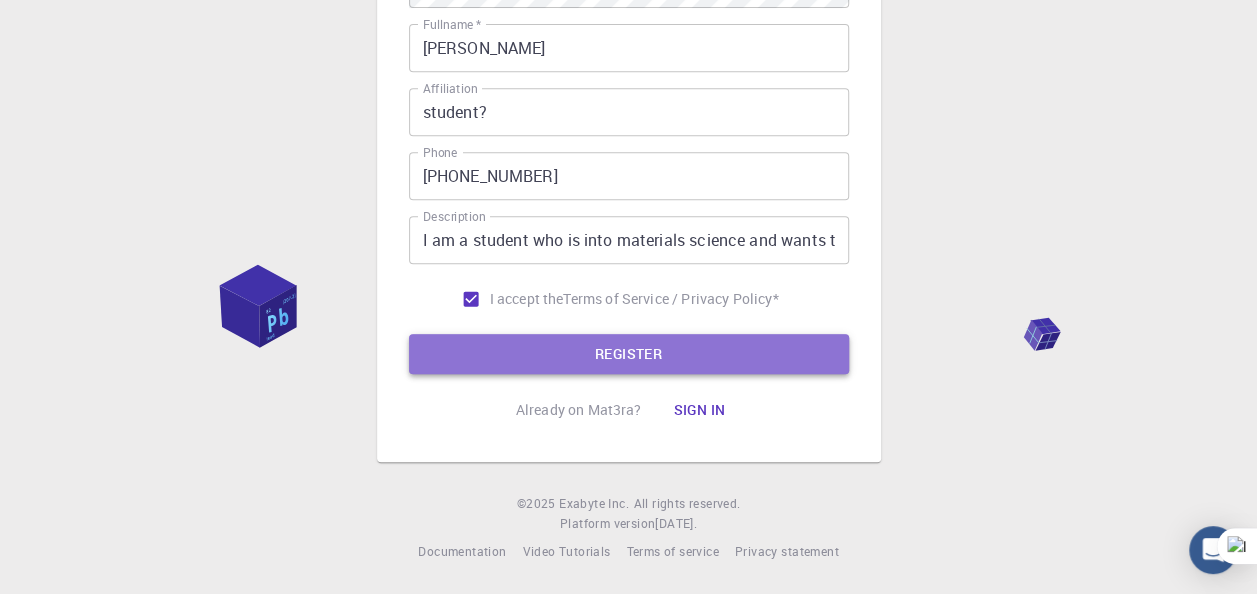 click on "REGISTER" at bounding box center (629, 354) 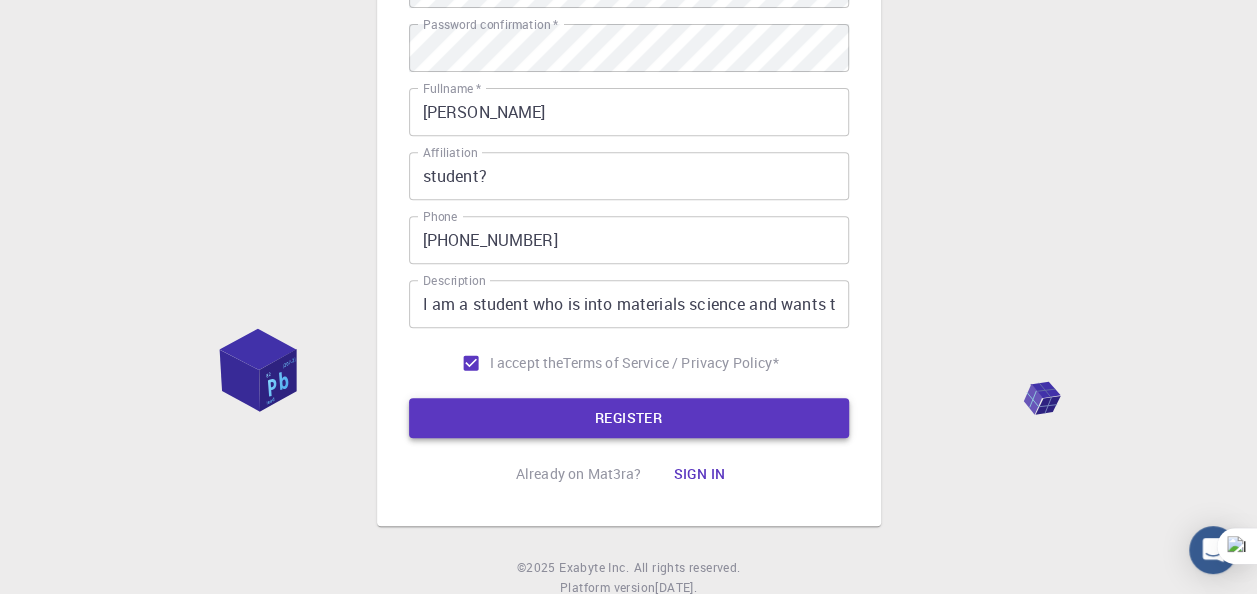 scroll, scrollTop: 426, scrollLeft: 0, axis: vertical 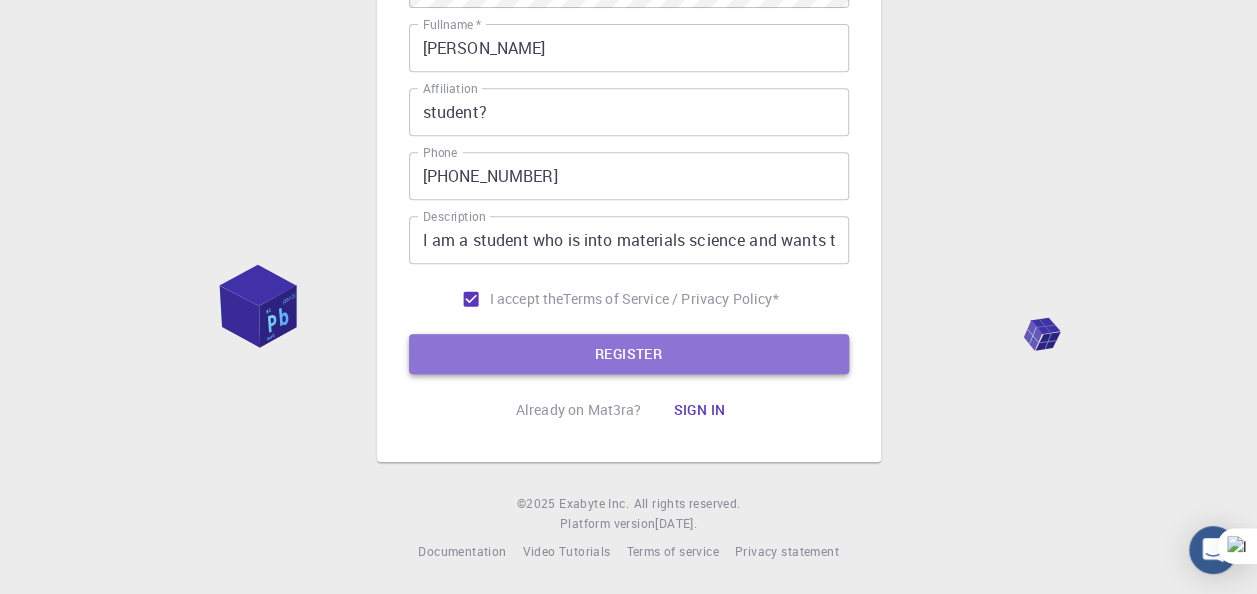 click on "REGISTER" at bounding box center (629, 354) 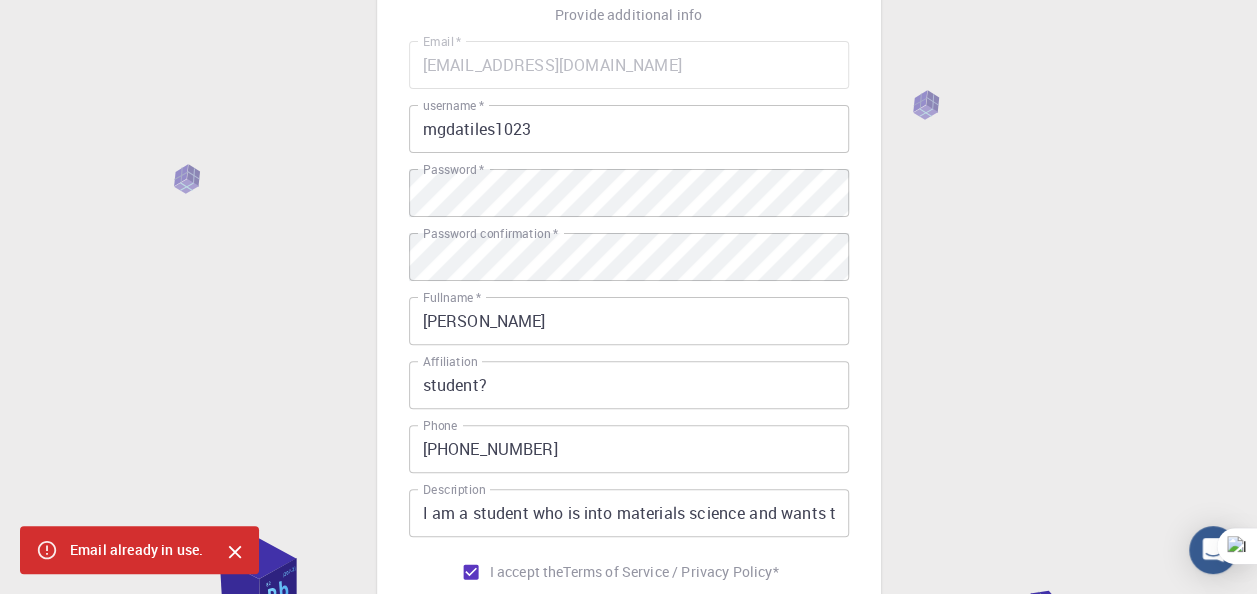 scroll, scrollTop: 150, scrollLeft: 0, axis: vertical 